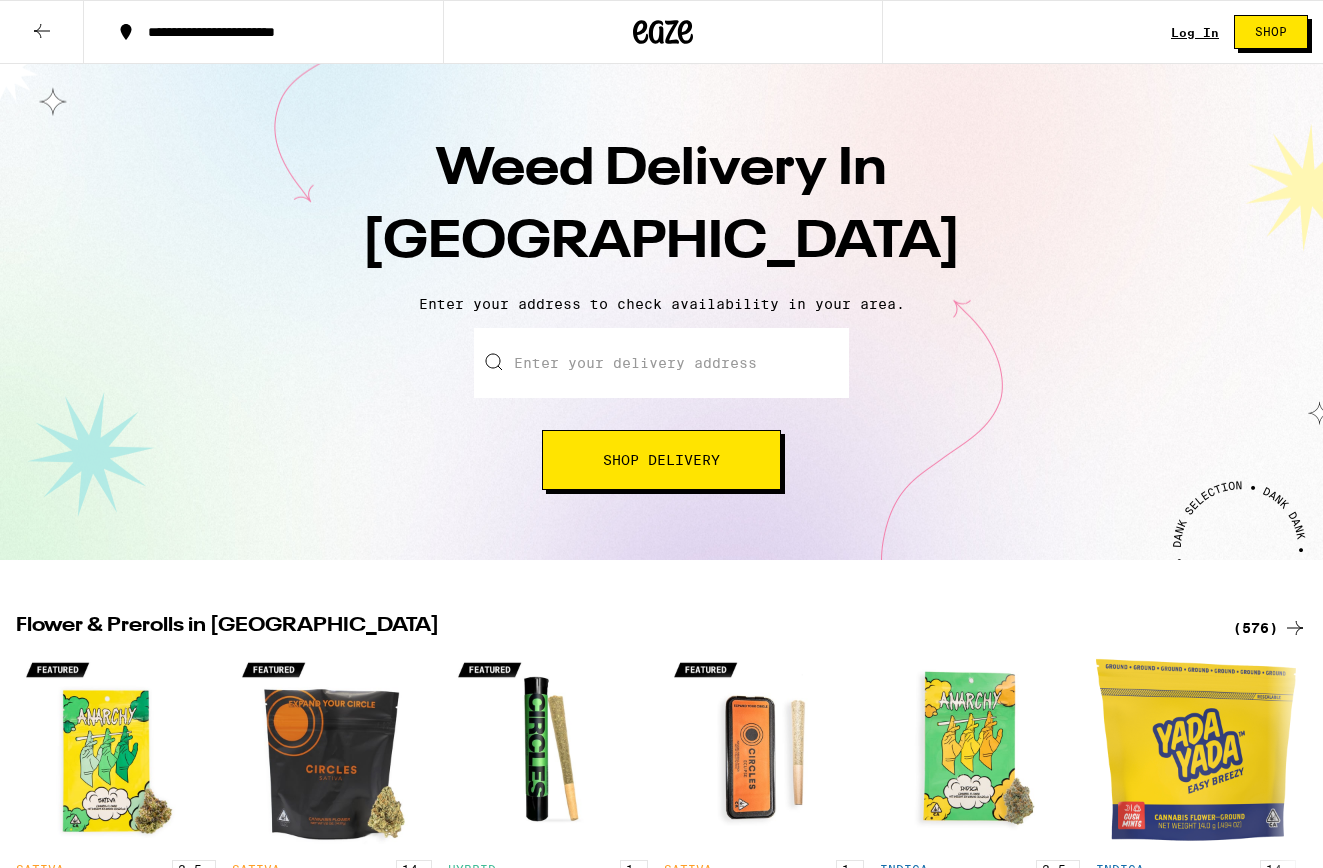 scroll, scrollTop: 0, scrollLeft: 0, axis: both 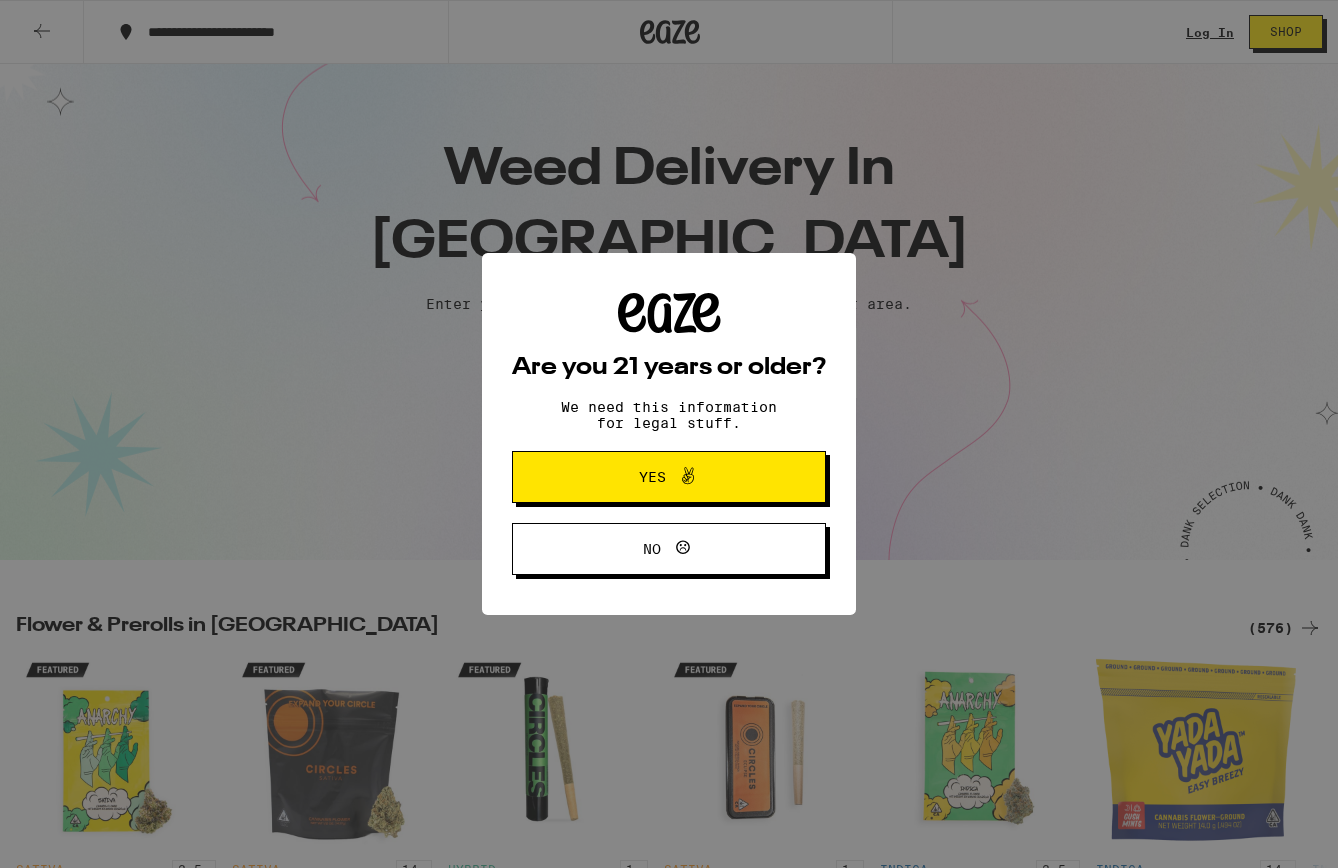 click 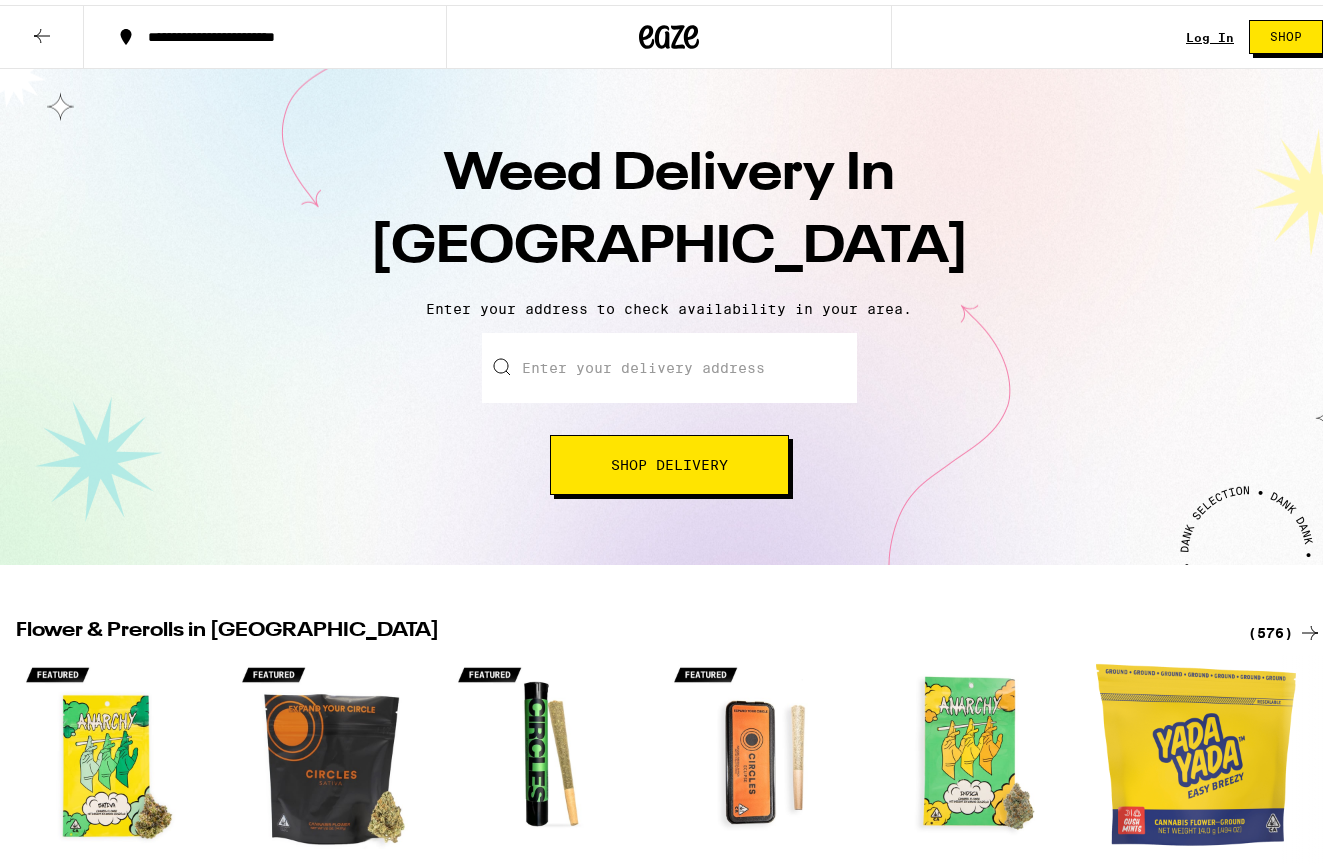 scroll, scrollTop: 0, scrollLeft: 0, axis: both 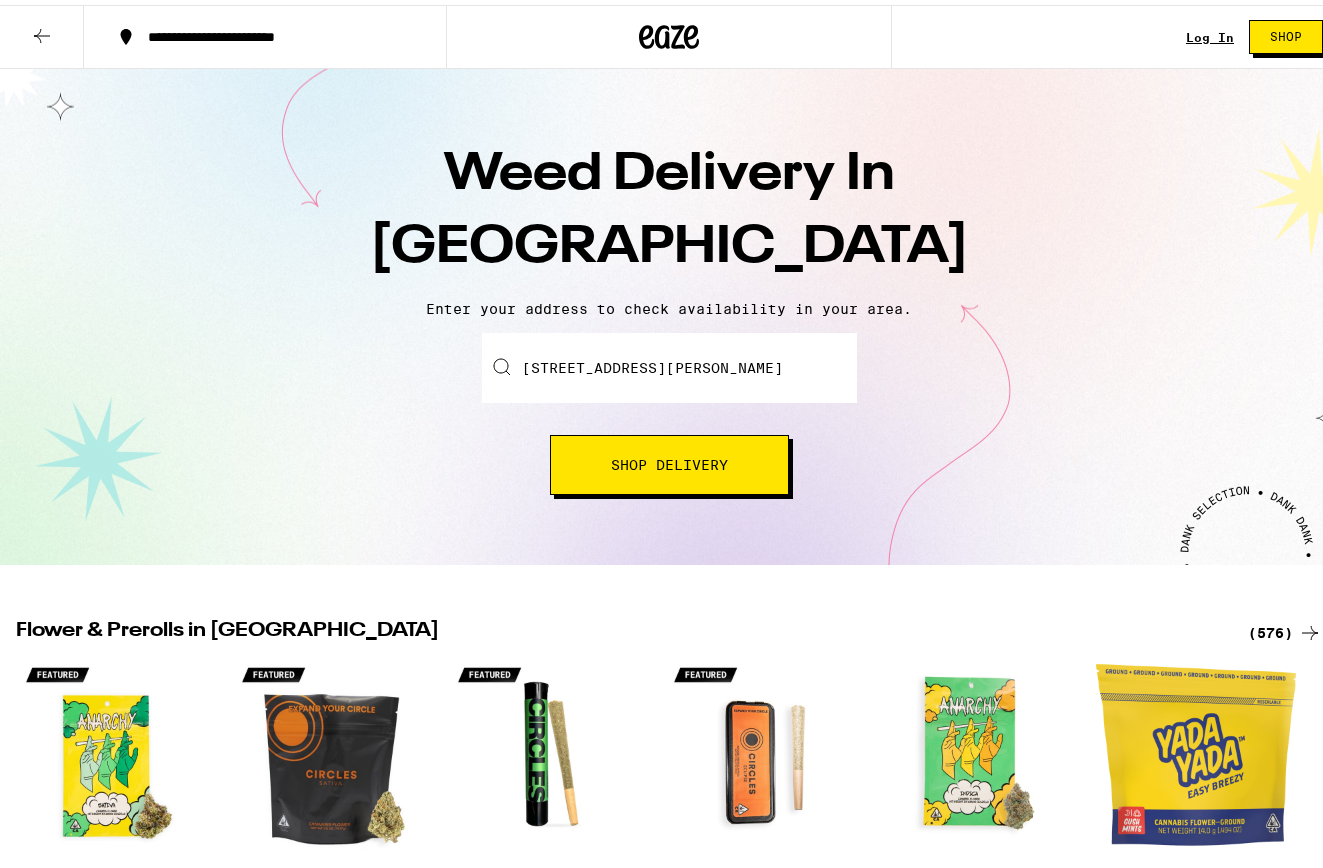 click on "Shop Delivery" at bounding box center [669, 460] 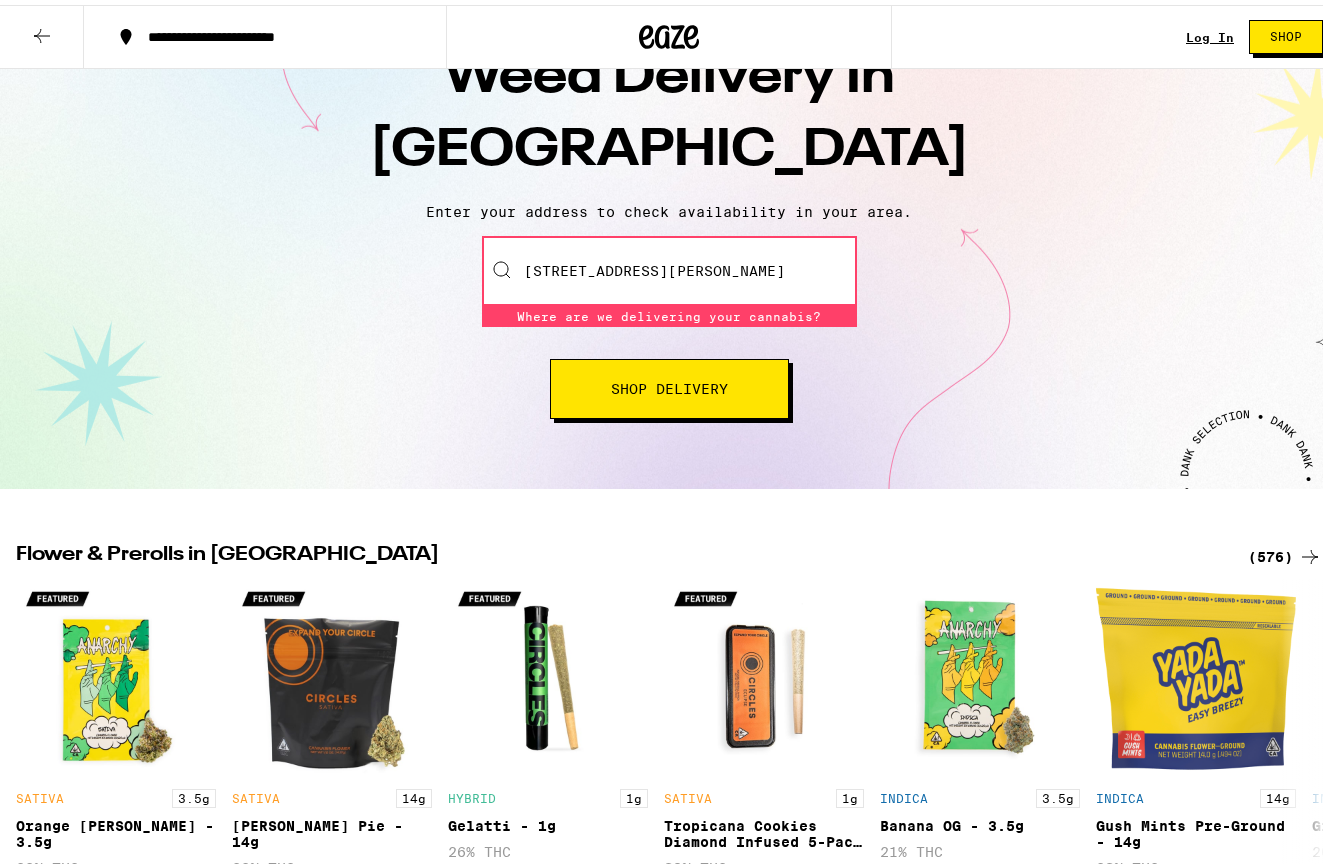 scroll, scrollTop: 0, scrollLeft: 0, axis: both 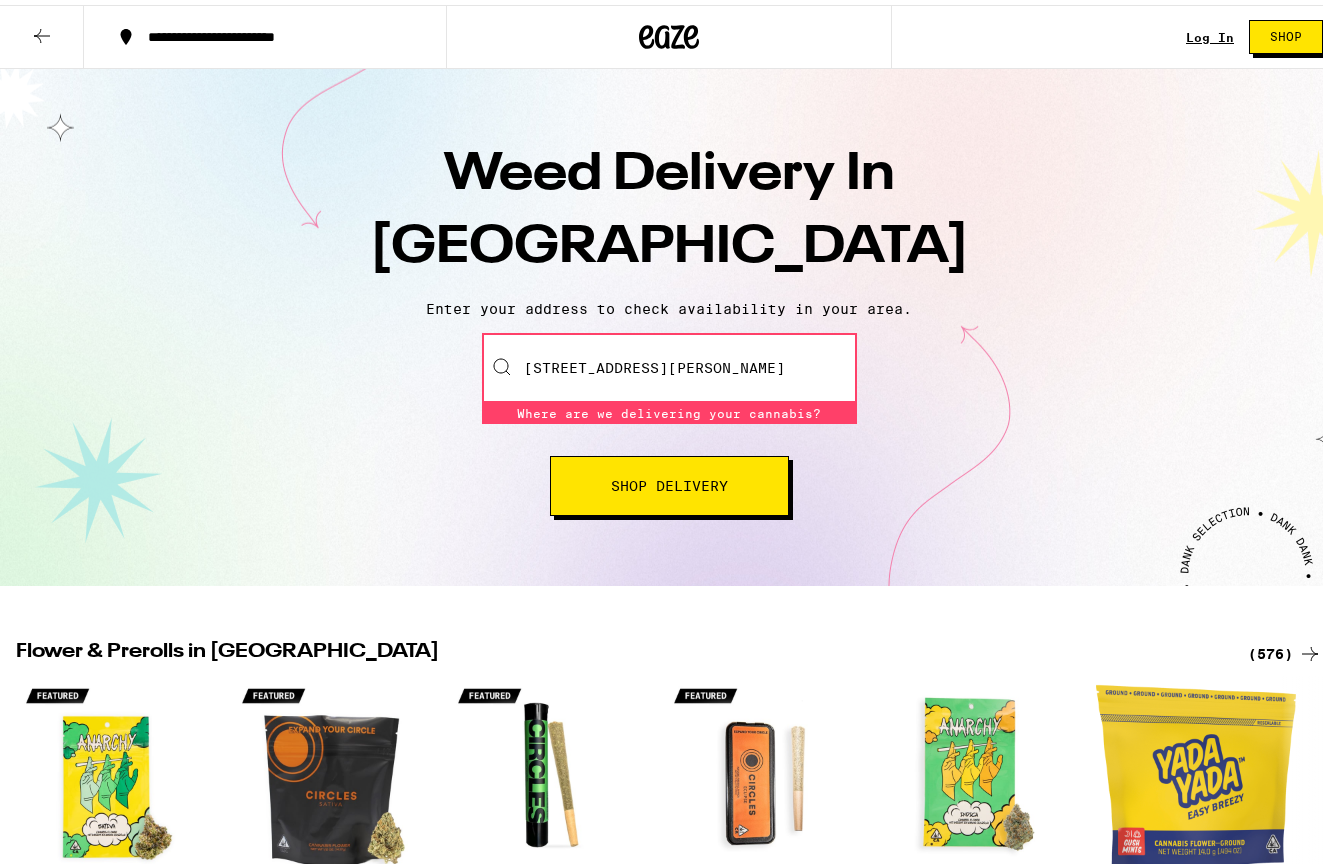 click on "[STREET_ADDRESS][PERSON_NAME]" at bounding box center [669, 363] 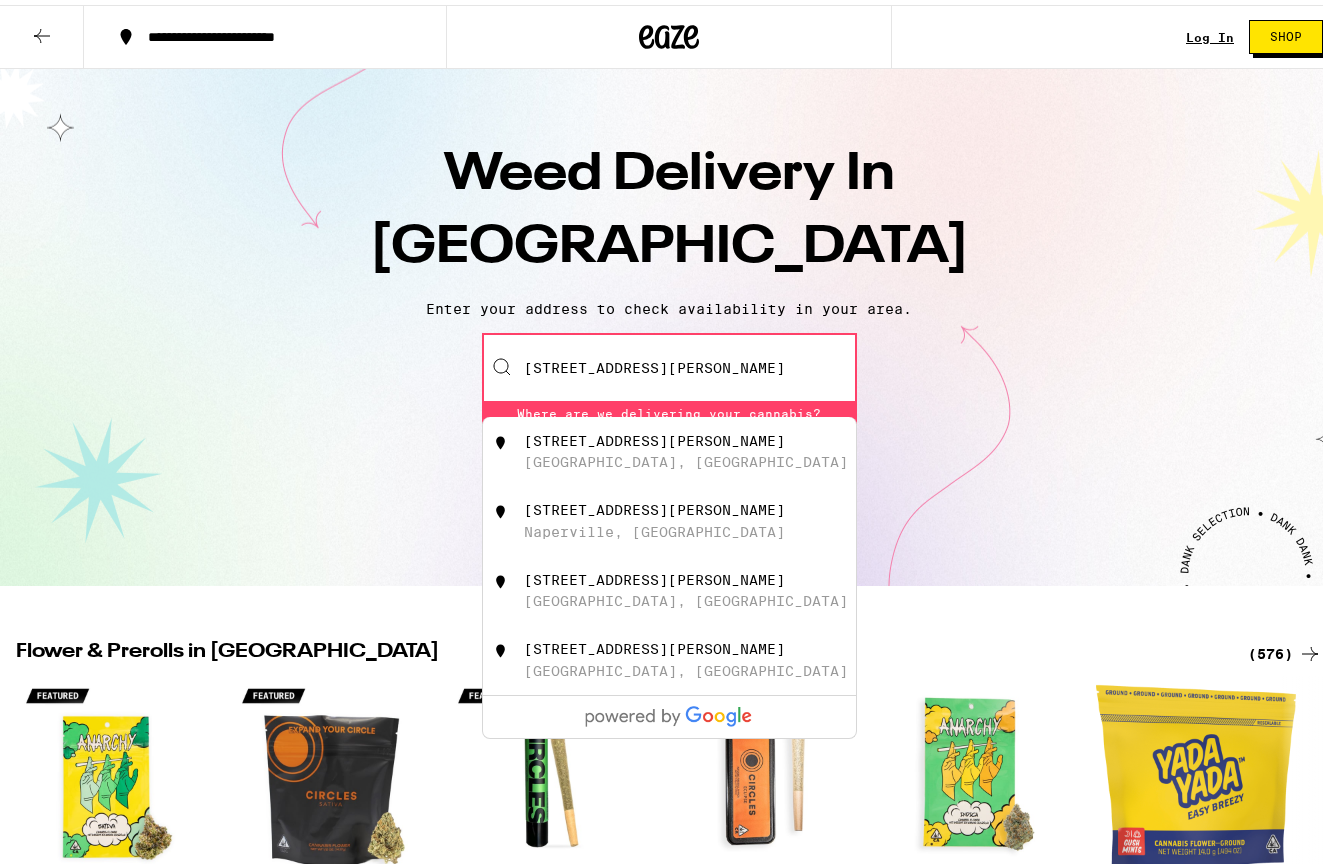 click on "Enter your delivery address [STREET_ADDRESS][PERSON_NAME] [STREET_ADDRESS][GEOGRAPHIC_DATA][PERSON_NAME][STREET_ADDRESS][PERSON_NAME][STREET_ADDRESS][PERSON_NAME][STREET_ADDRESS][PERSON_NAME][GEOGRAPHIC_DATA] Where are we delivering your cannabis? Where are we delivering your cannabis? Shop Delivery" at bounding box center (669, 419) 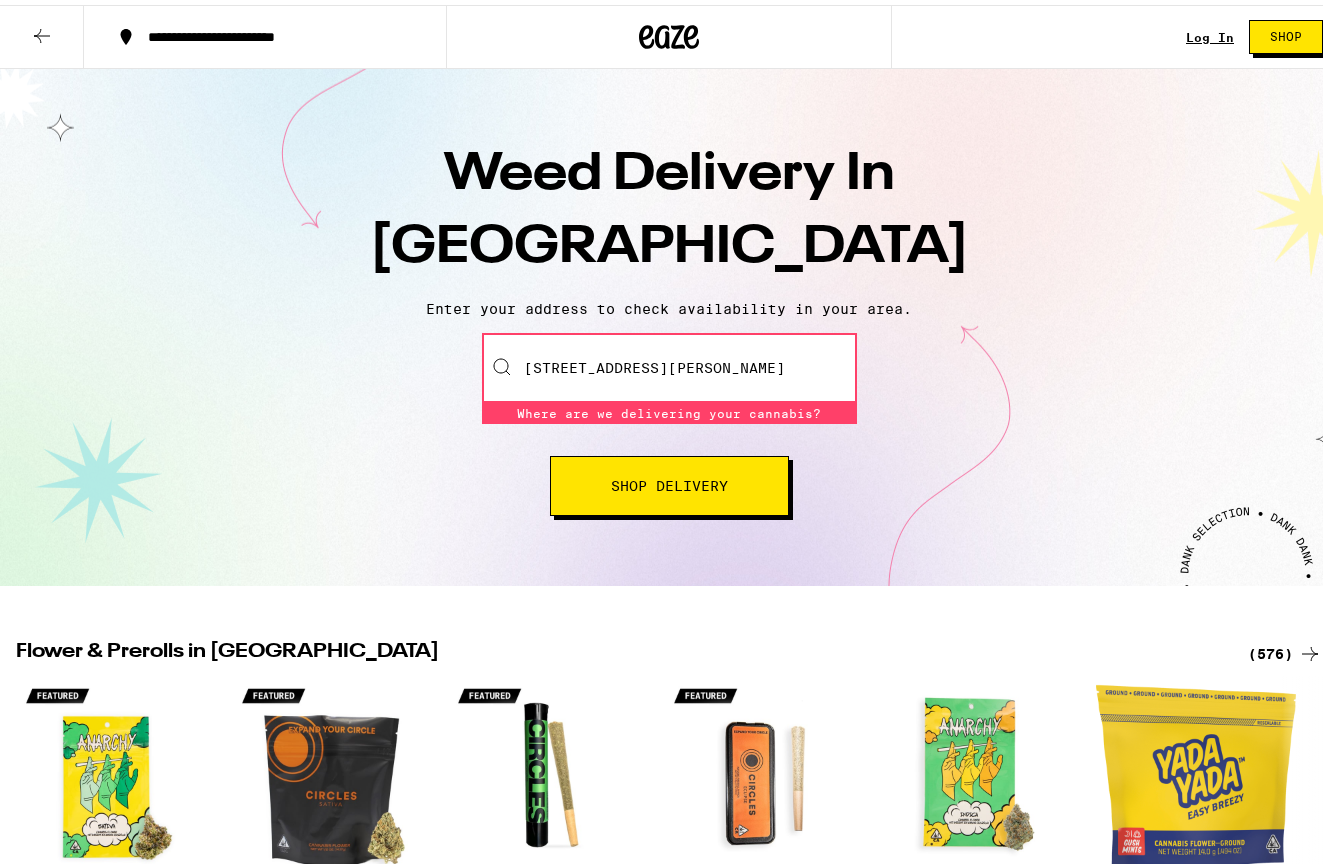click on "Shop Delivery" at bounding box center (669, 481) 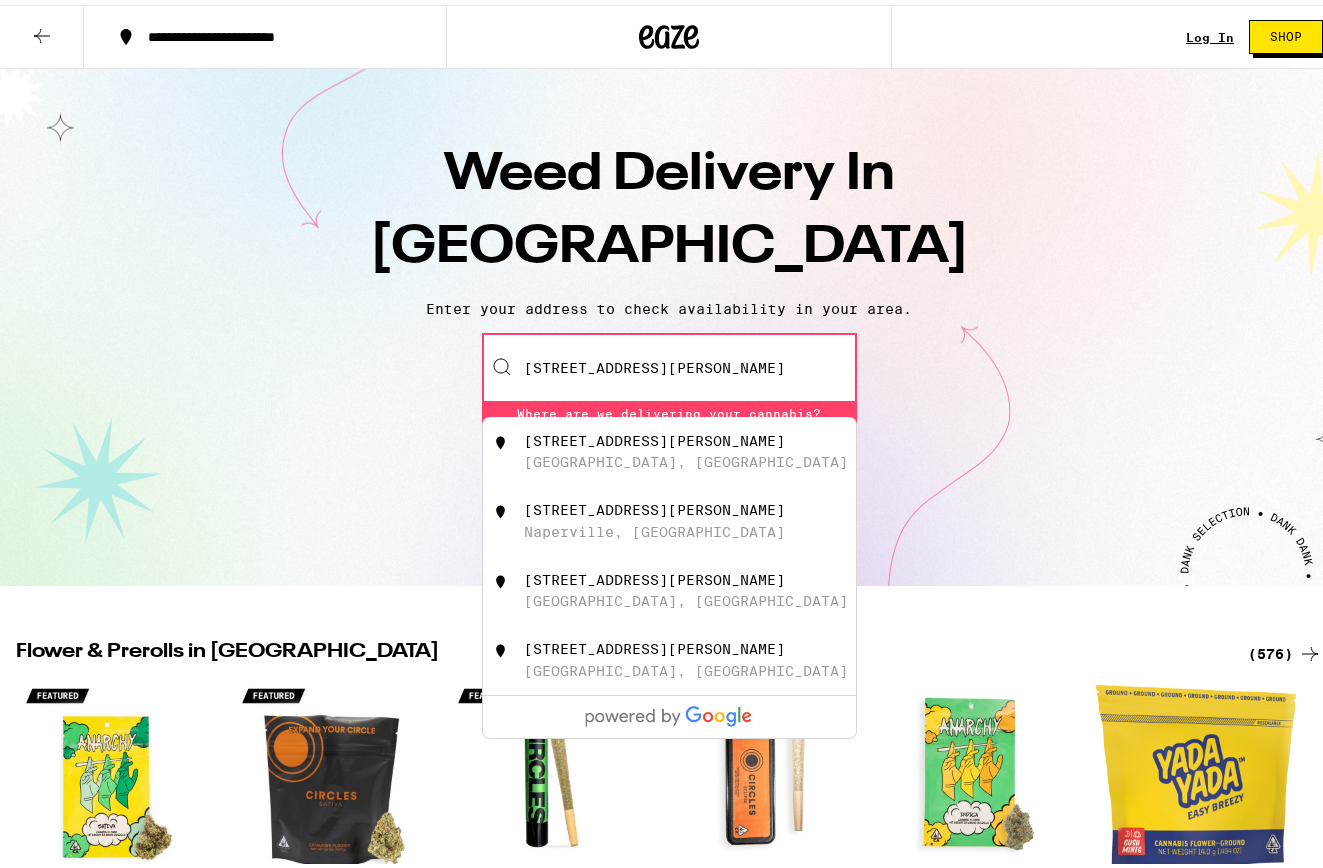 click on "[GEOGRAPHIC_DATA], [GEOGRAPHIC_DATA]" at bounding box center (686, 457) 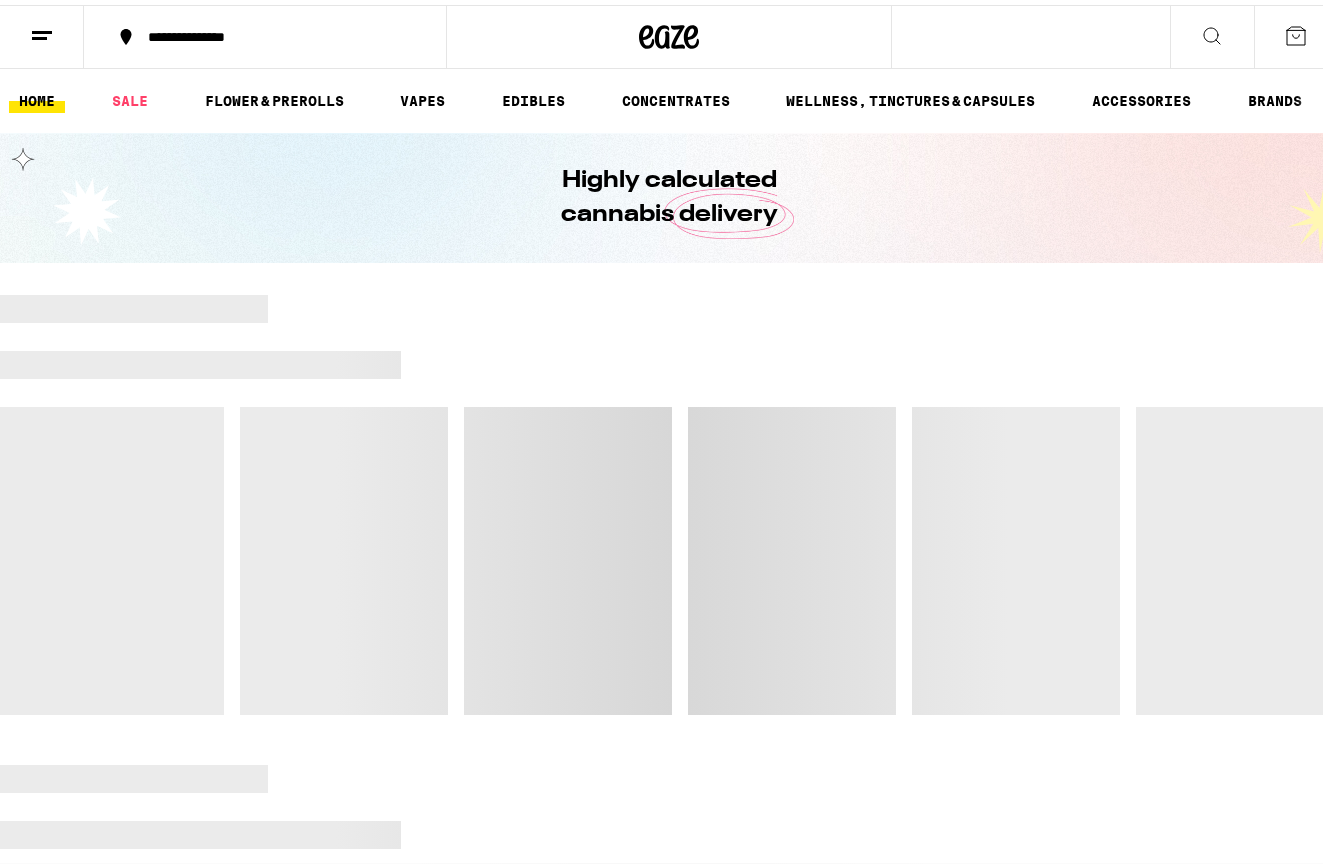 click at bounding box center (669, 500) 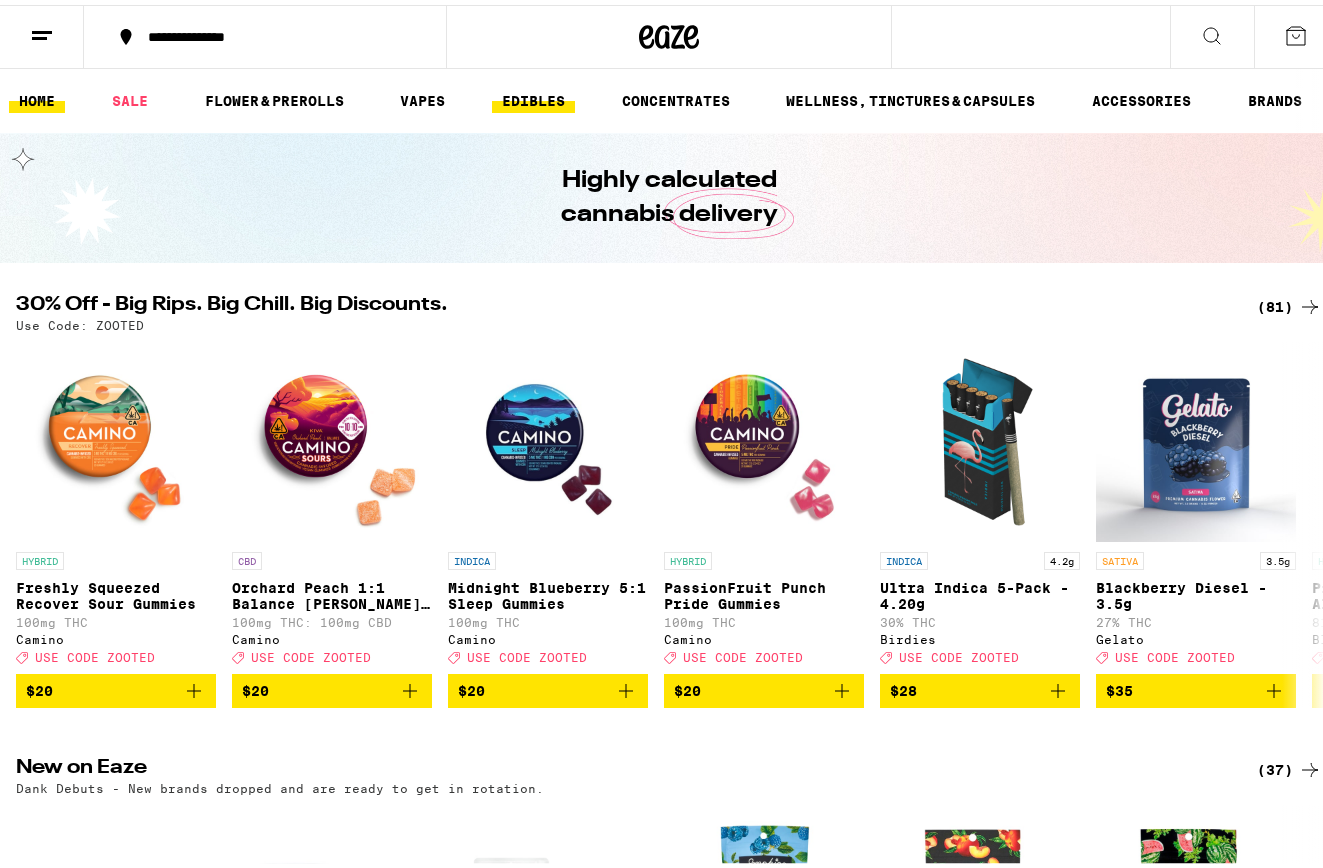 click on "EDIBLES" at bounding box center [533, 96] 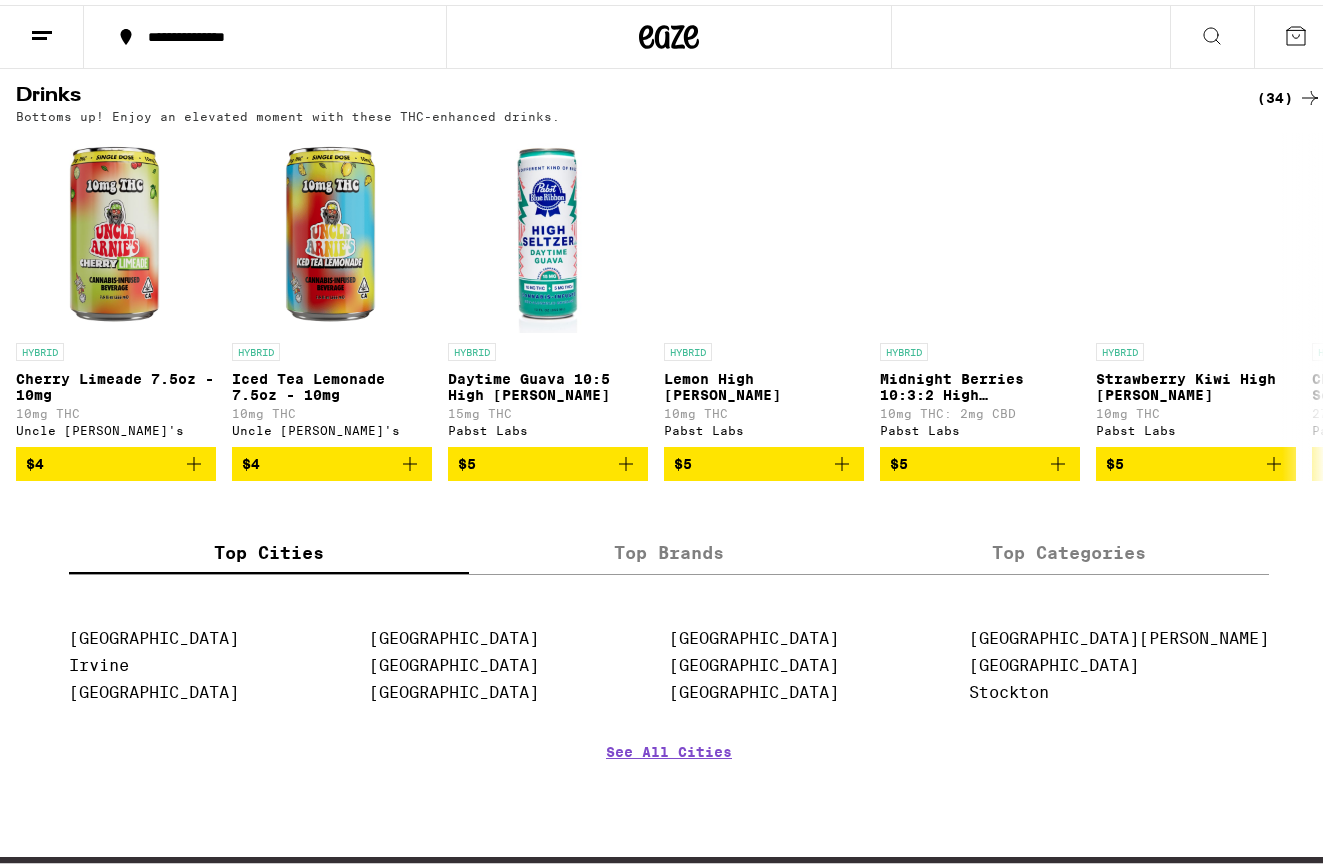 scroll, scrollTop: 1100, scrollLeft: 0, axis: vertical 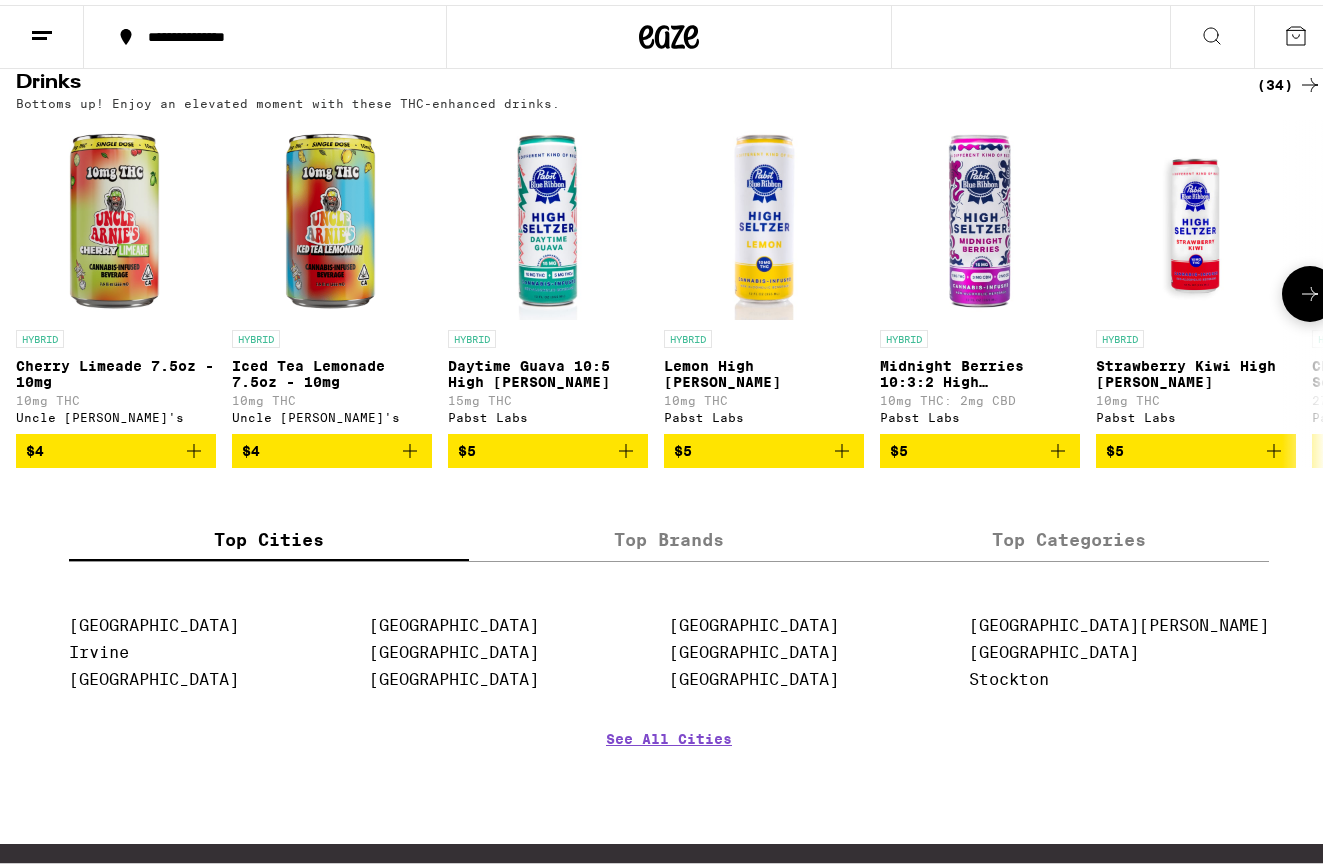 click at bounding box center [764, 215] 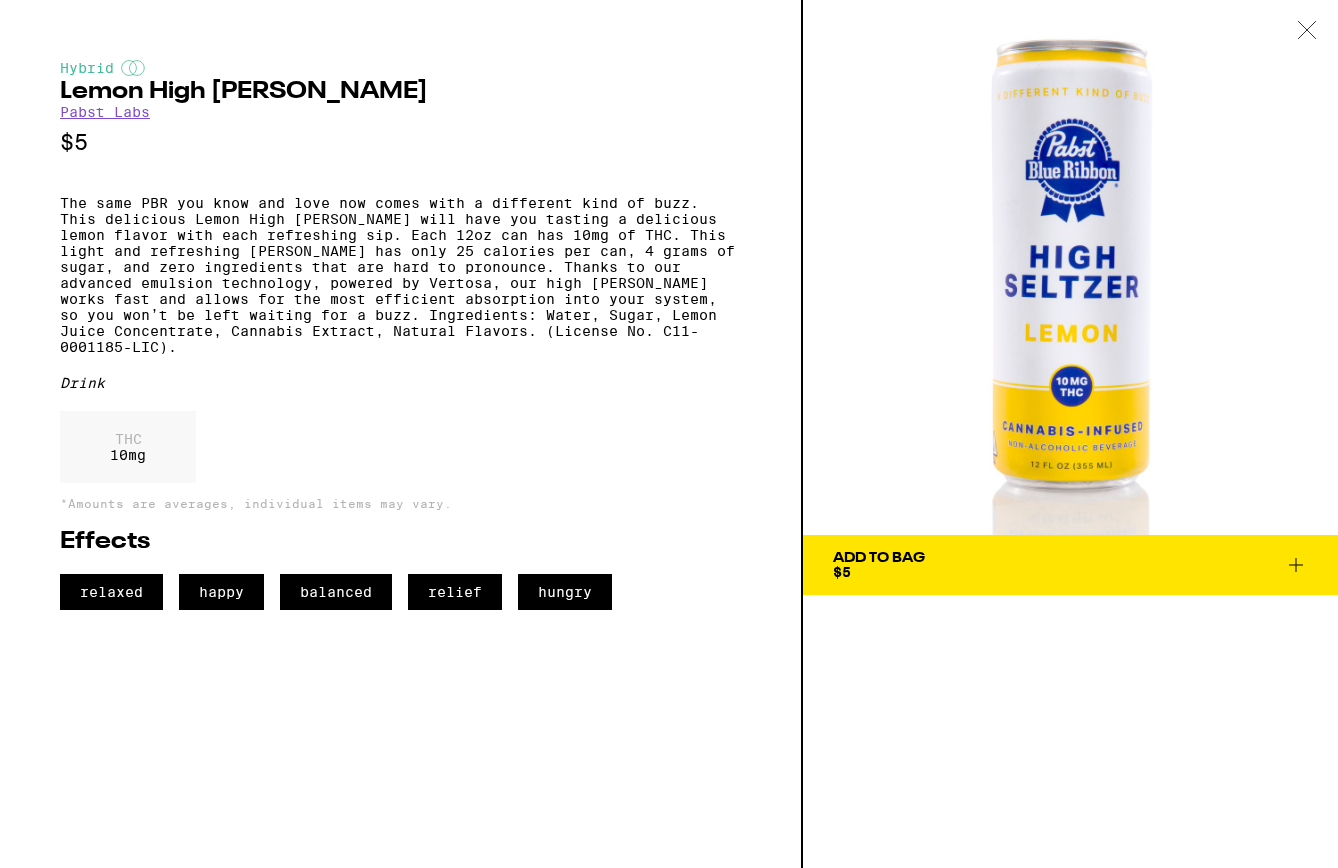 click 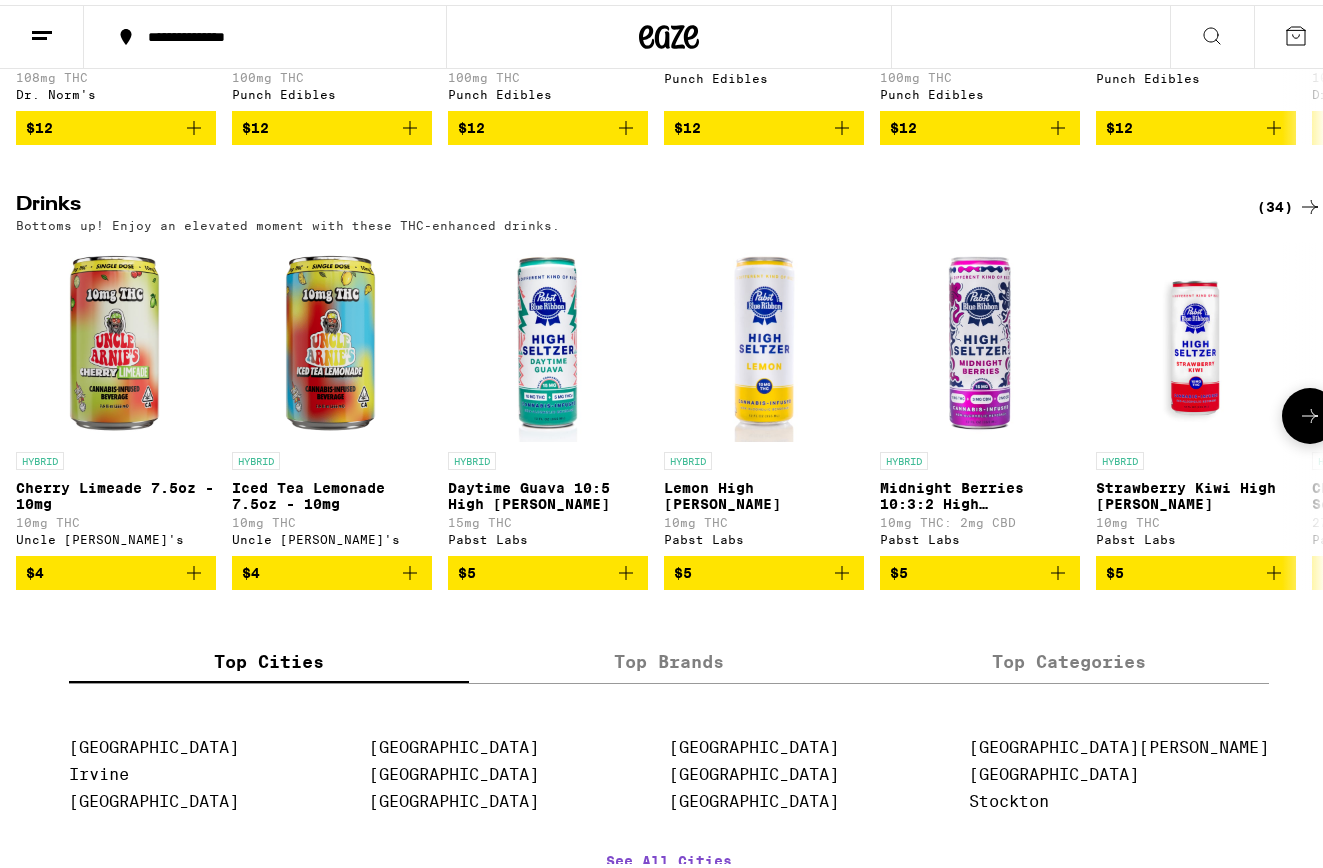 scroll, scrollTop: 837, scrollLeft: 0, axis: vertical 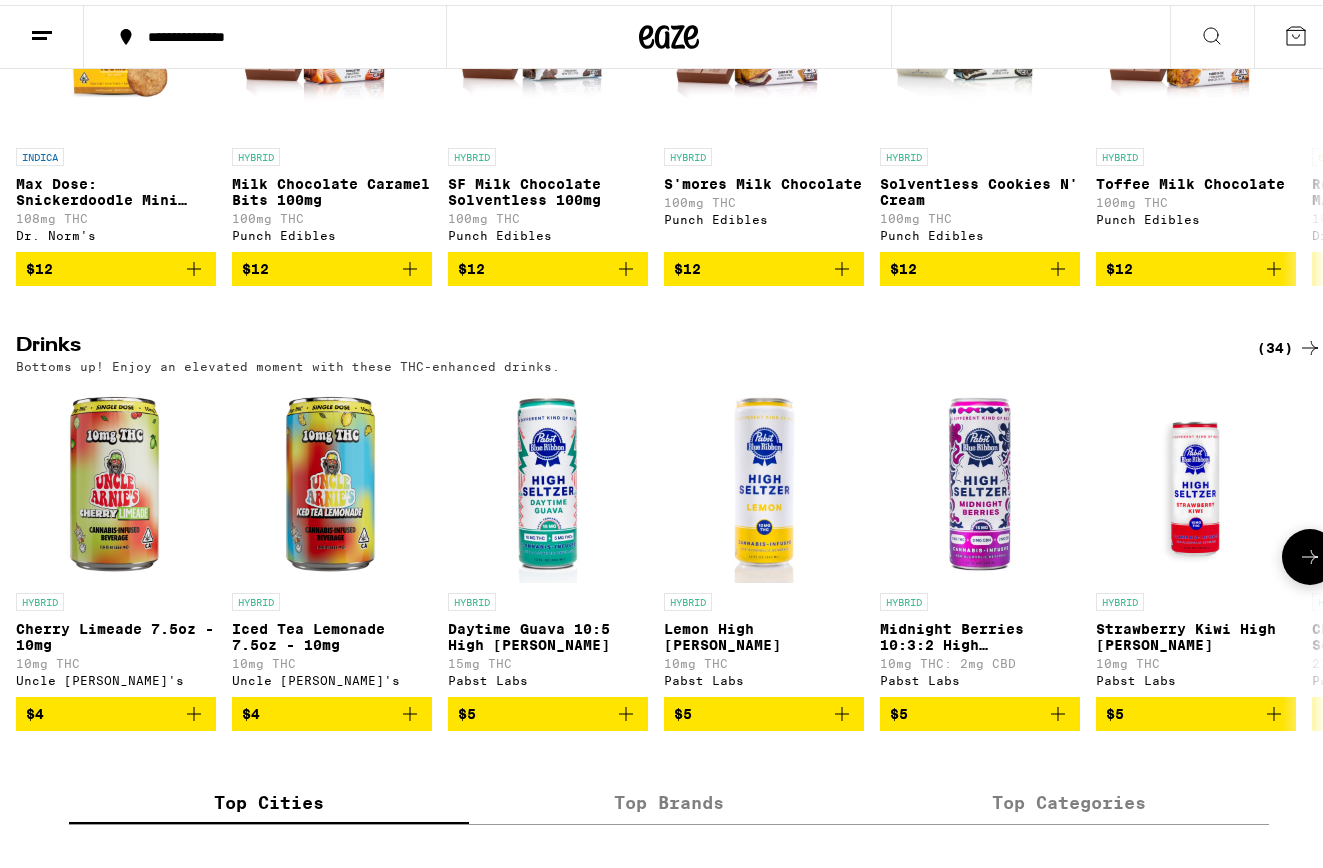 type 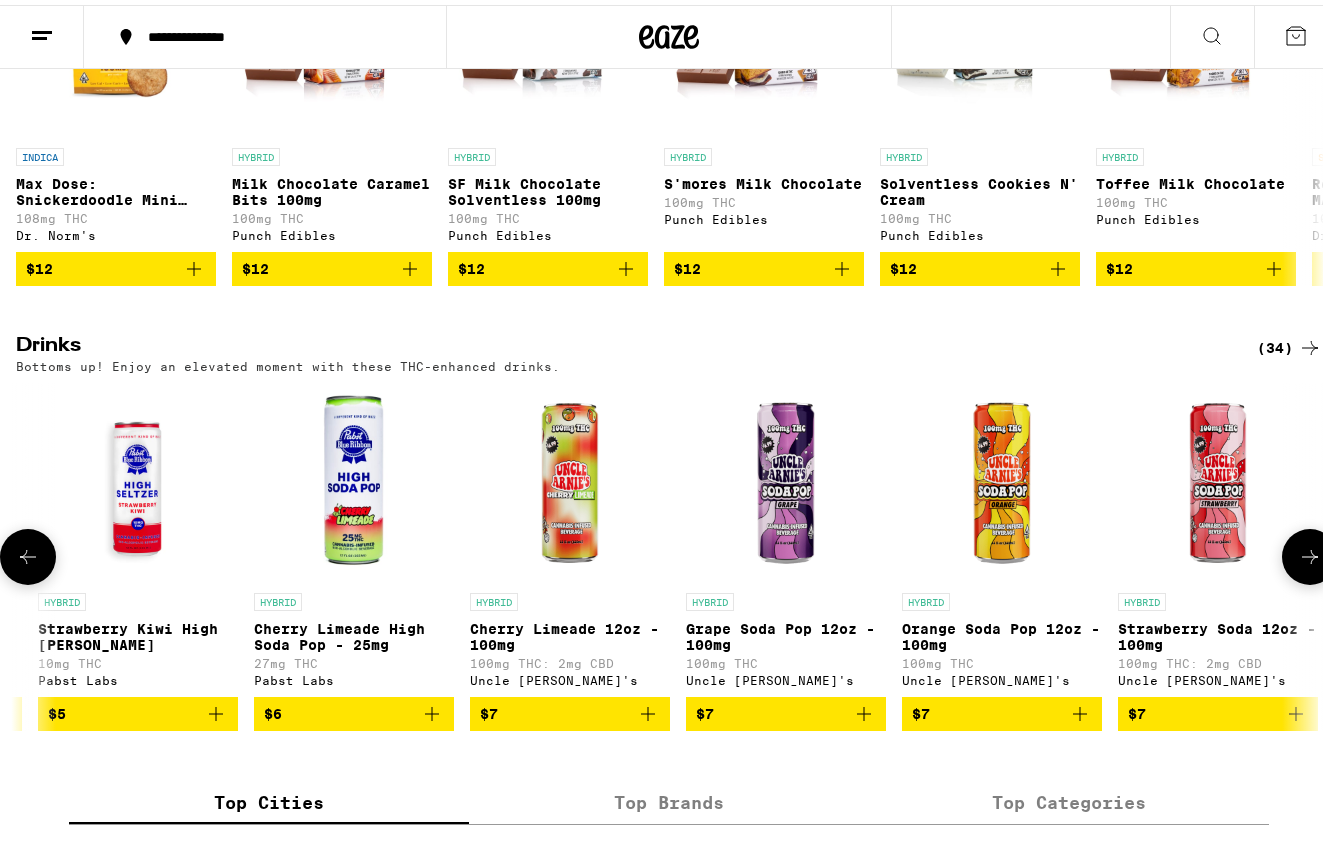 scroll, scrollTop: 0, scrollLeft: 1073, axis: horizontal 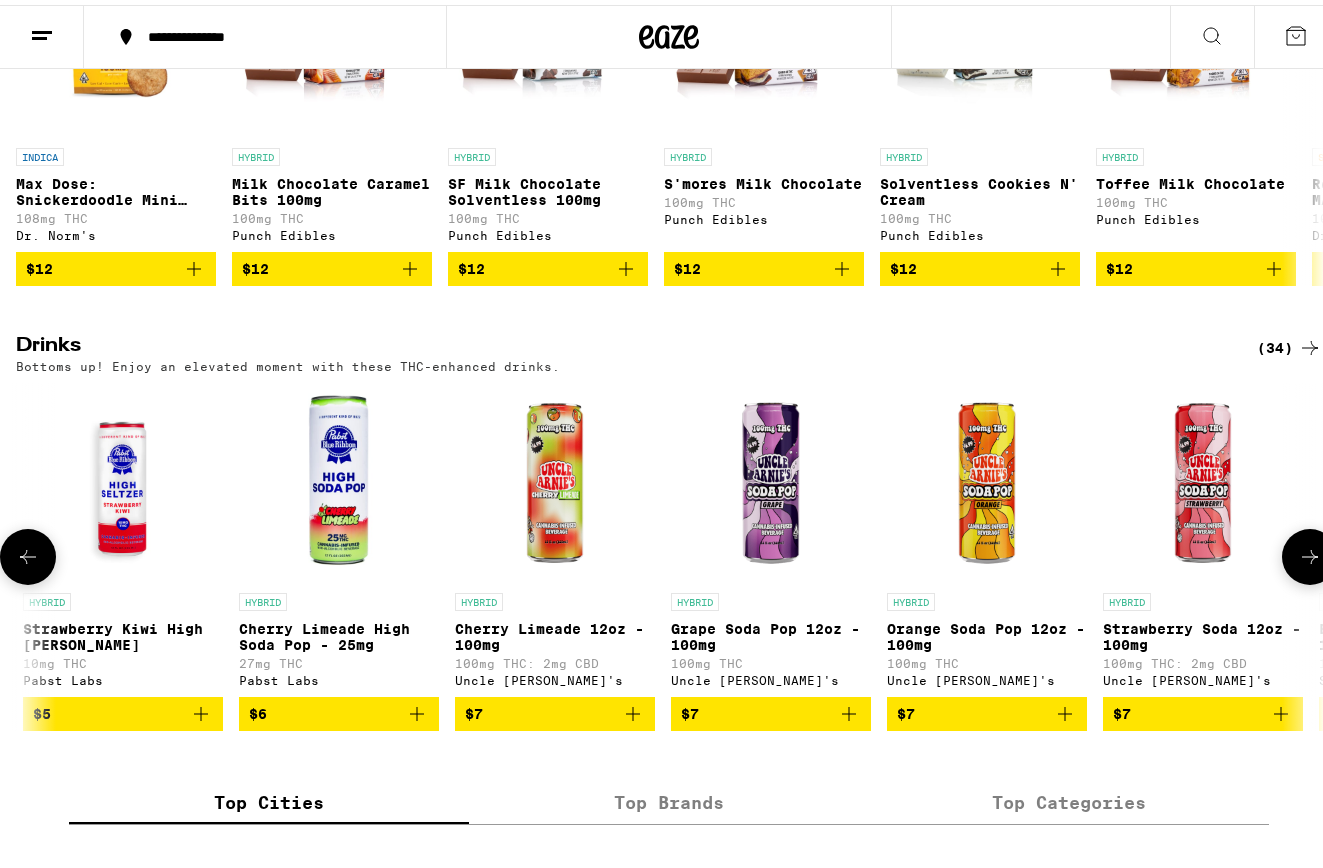 click at bounding box center (123, 478) 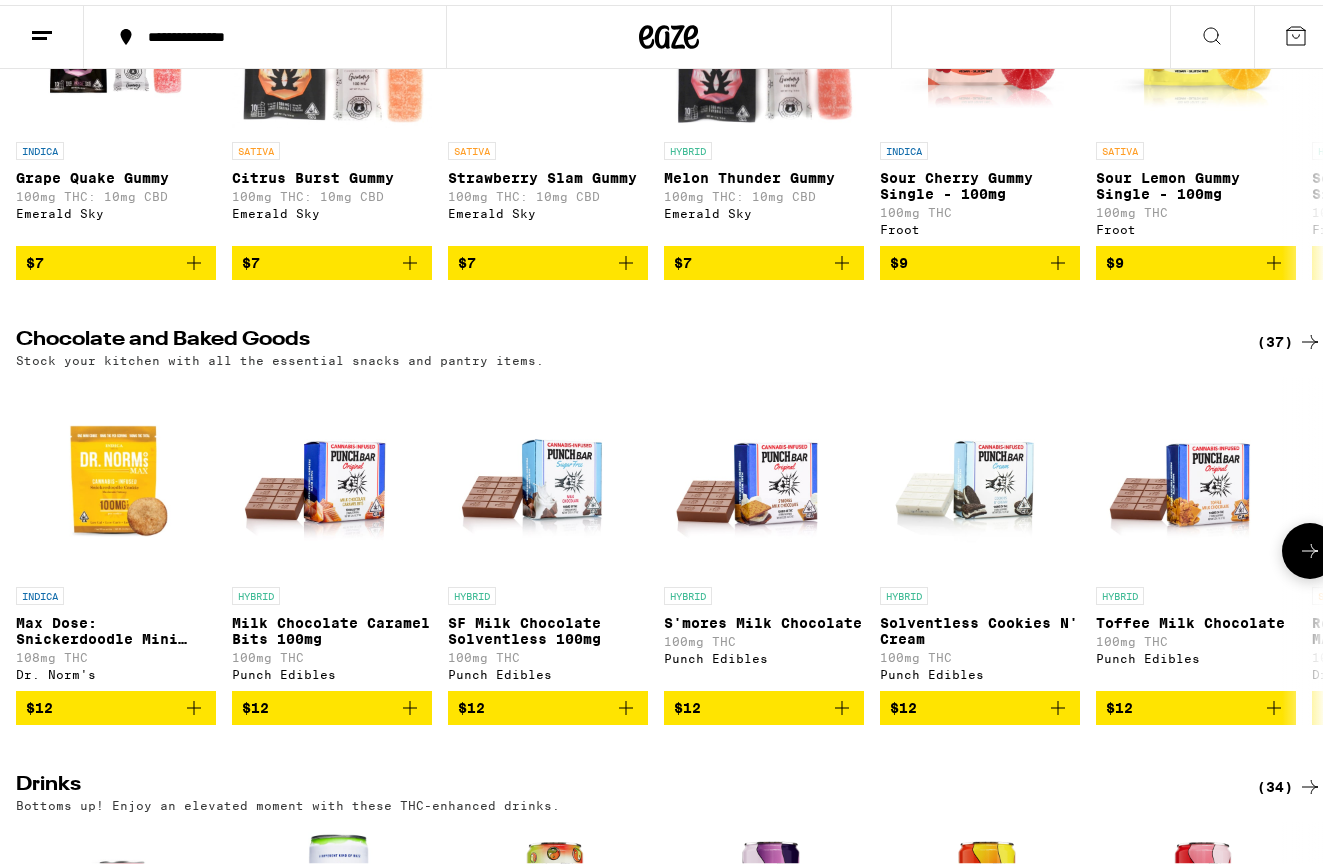 scroll, scrollTop: 137, scrollLeft: 0, axis: vertical 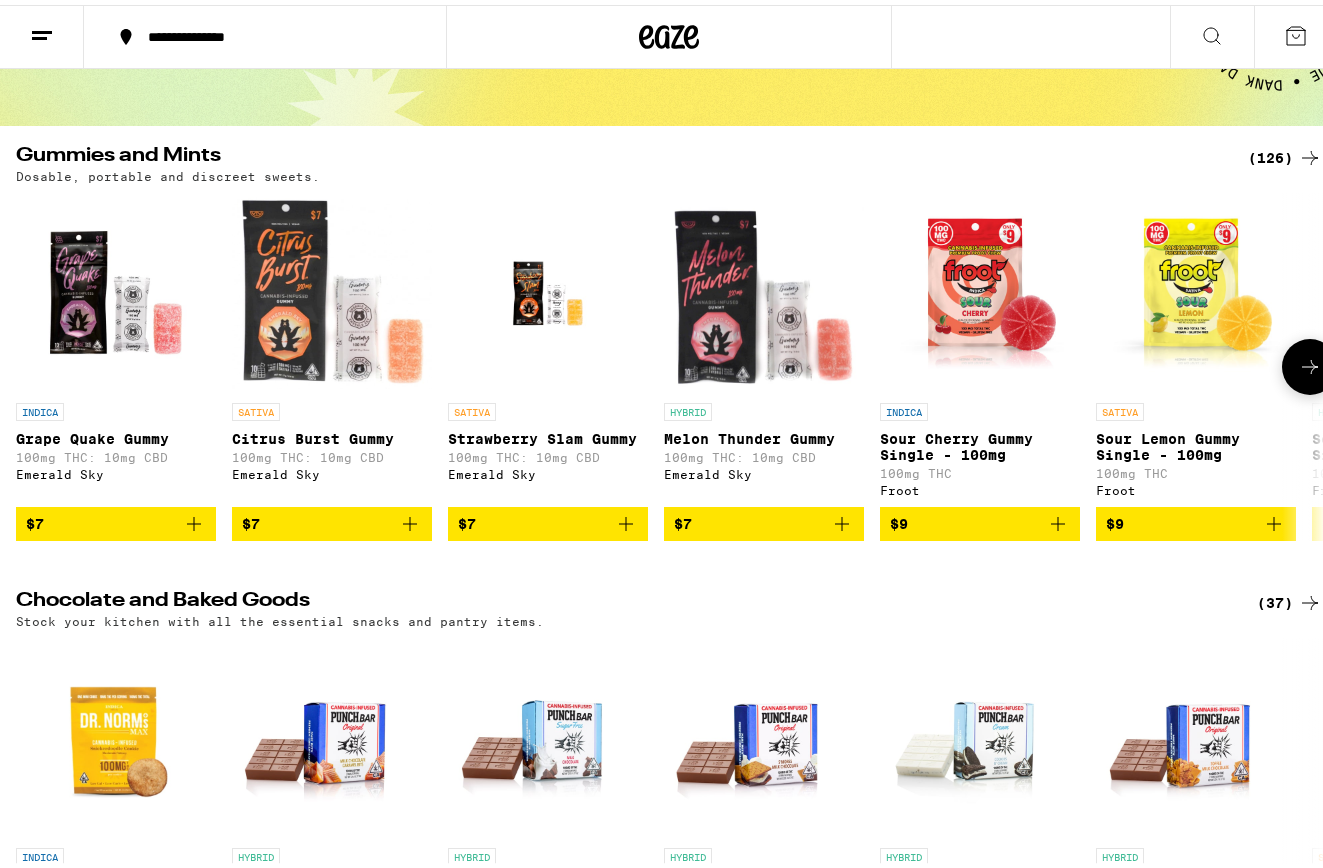 click 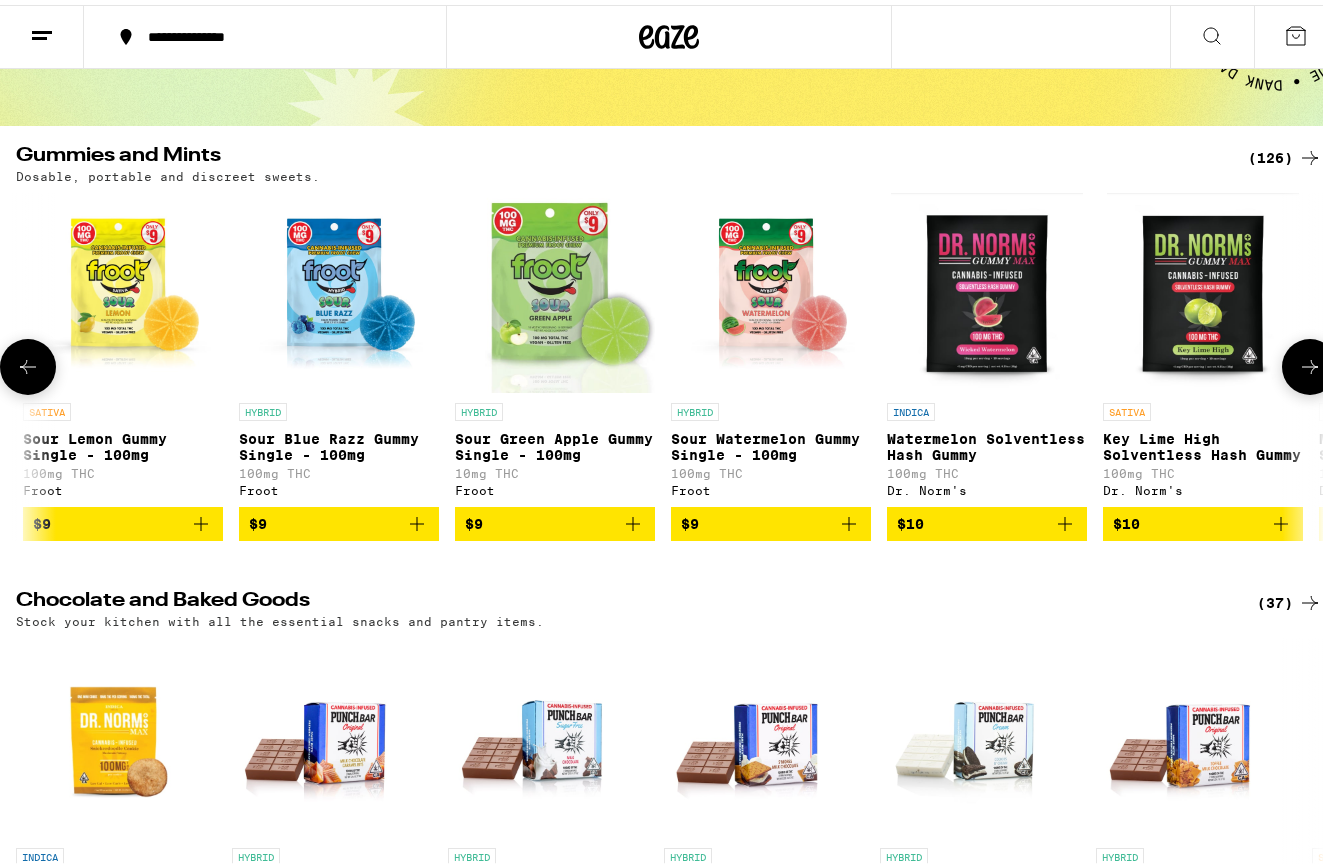 click 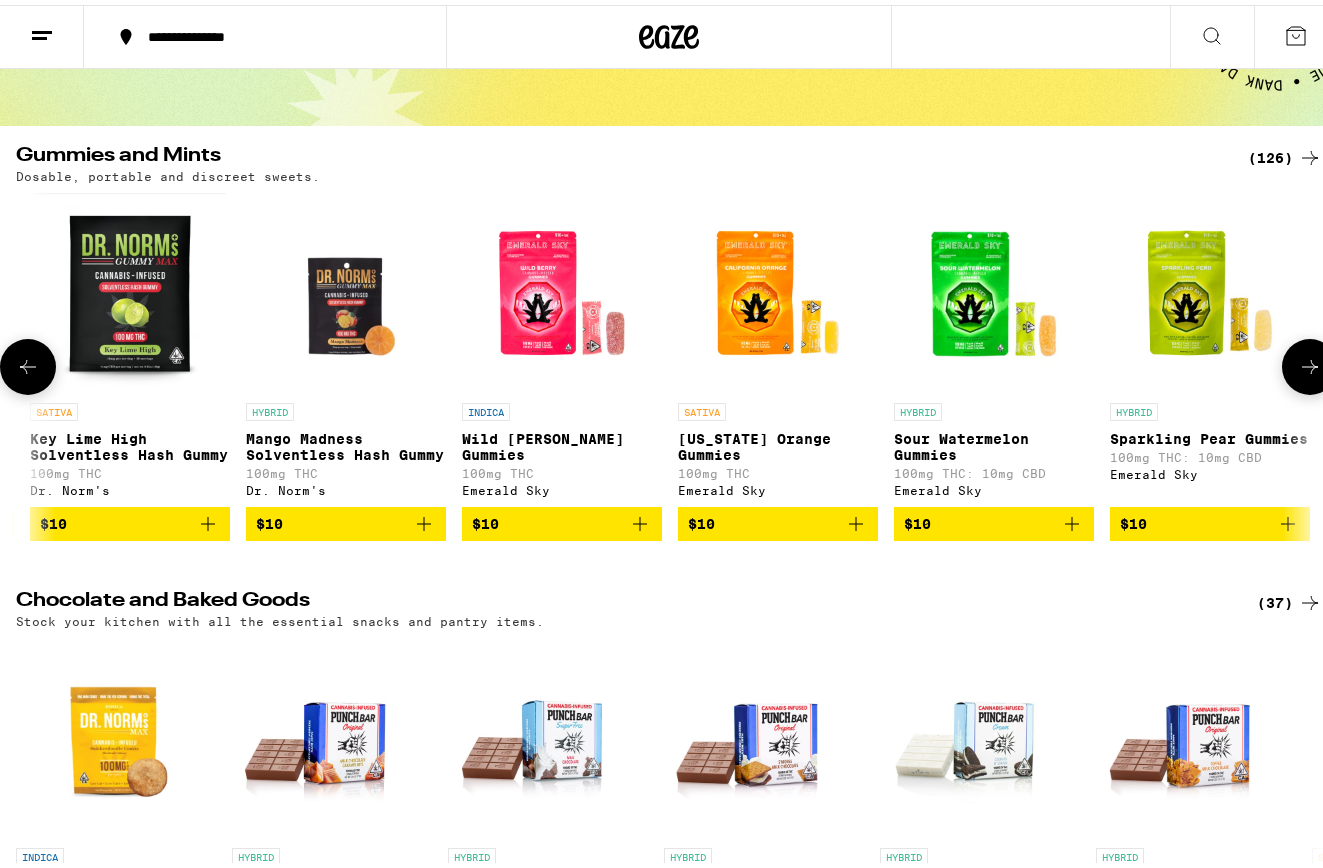click 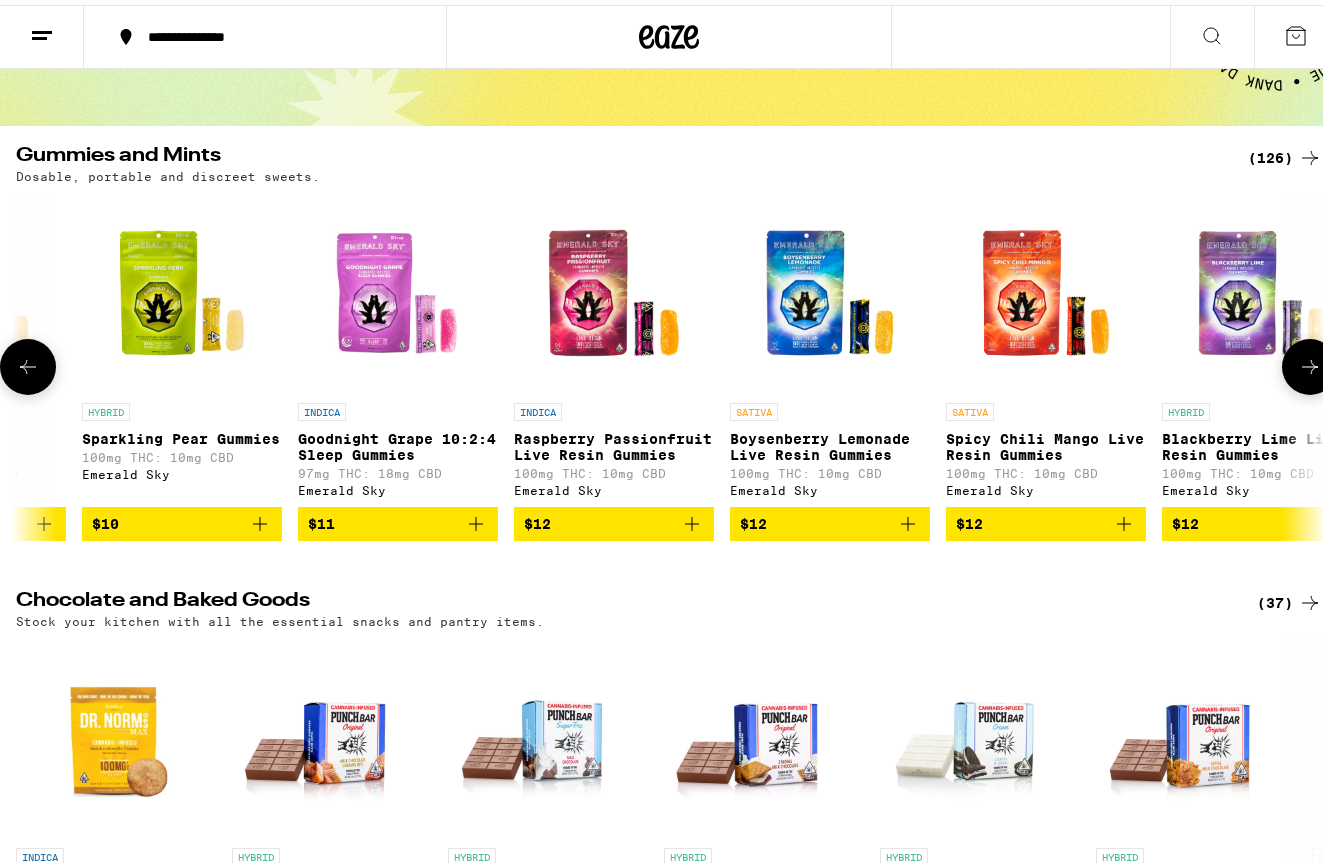 scroll, scrollTop: 0, scrollLeft: 3219, axis: horizontal 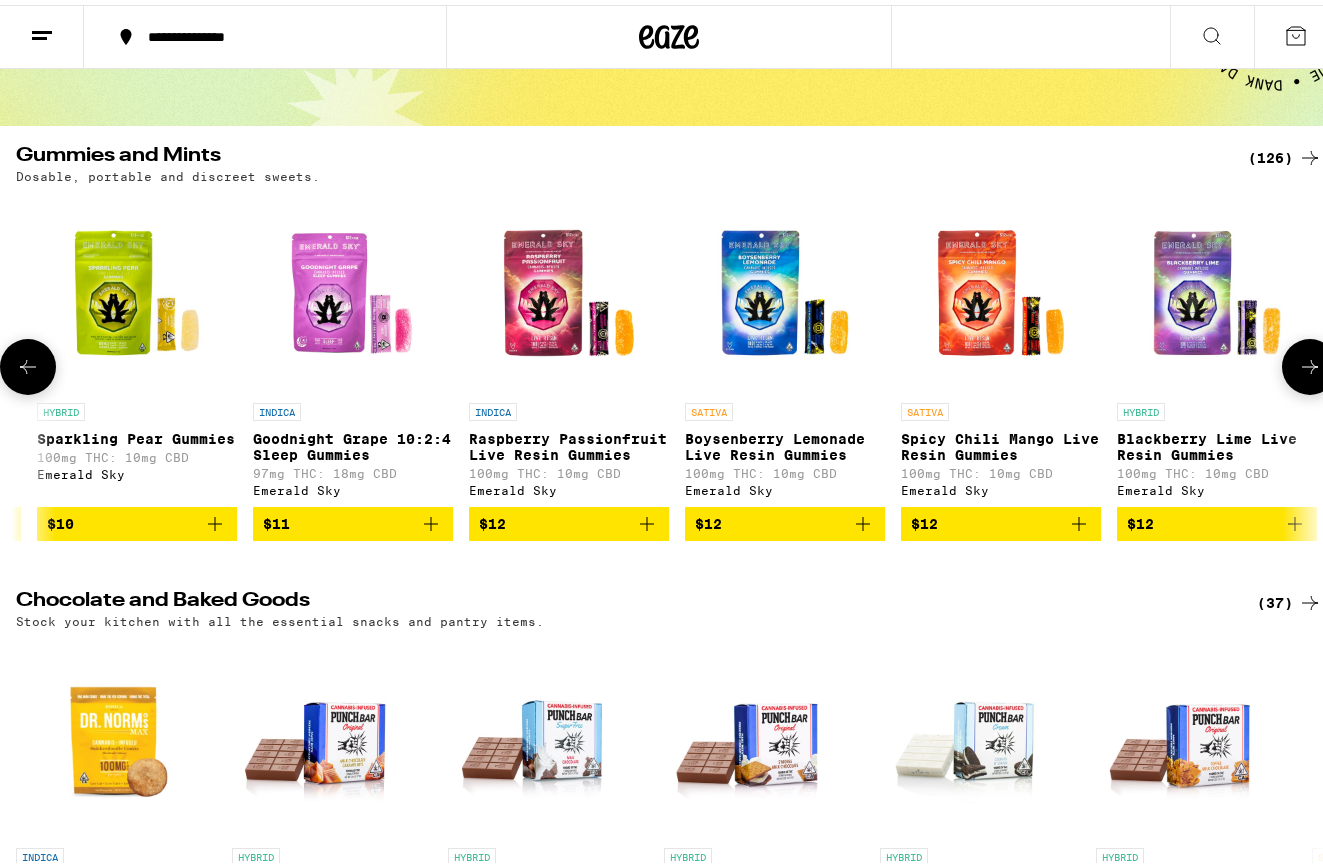 type 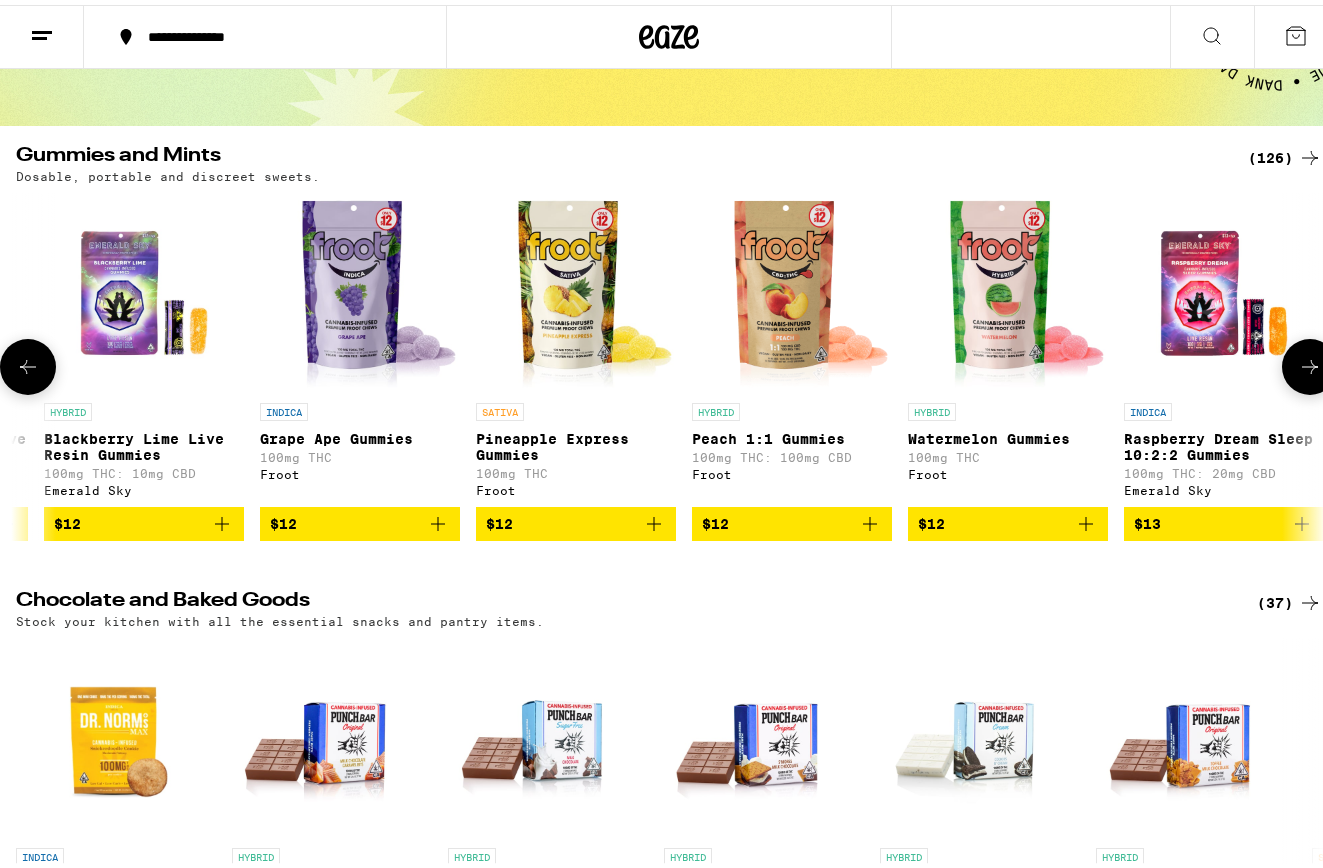 click 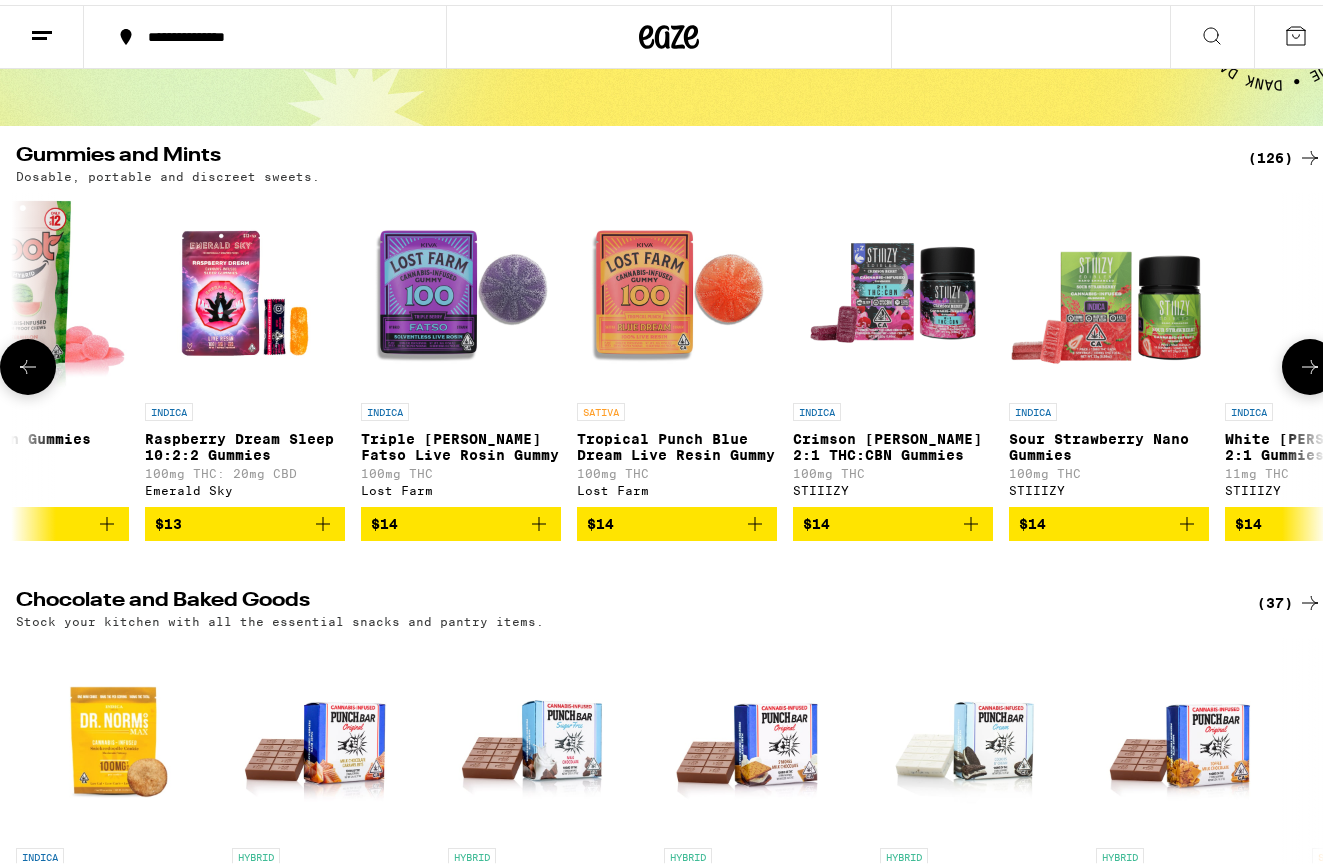 scroll, scrollTop: 0, scrollLeft: 5365, axis: horizontal 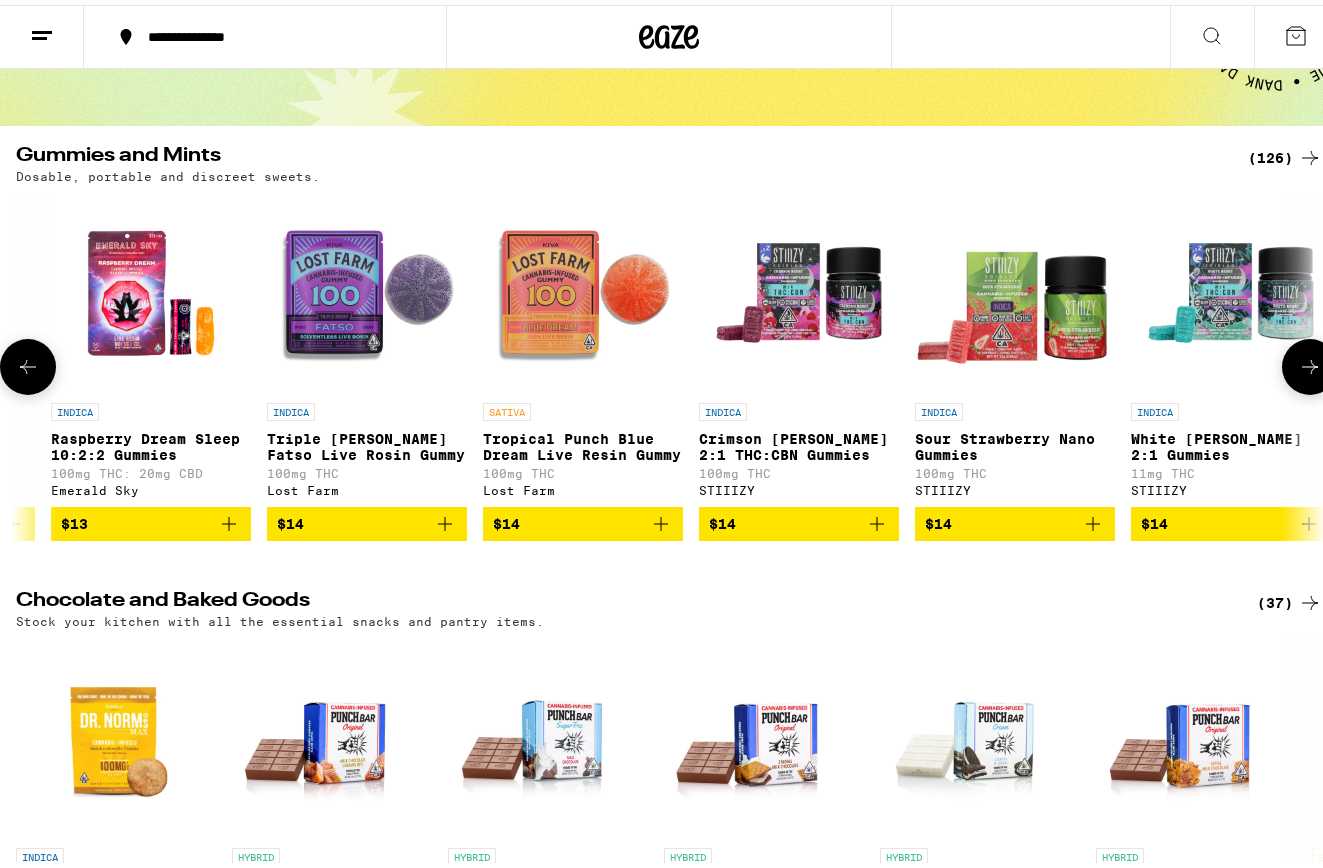click 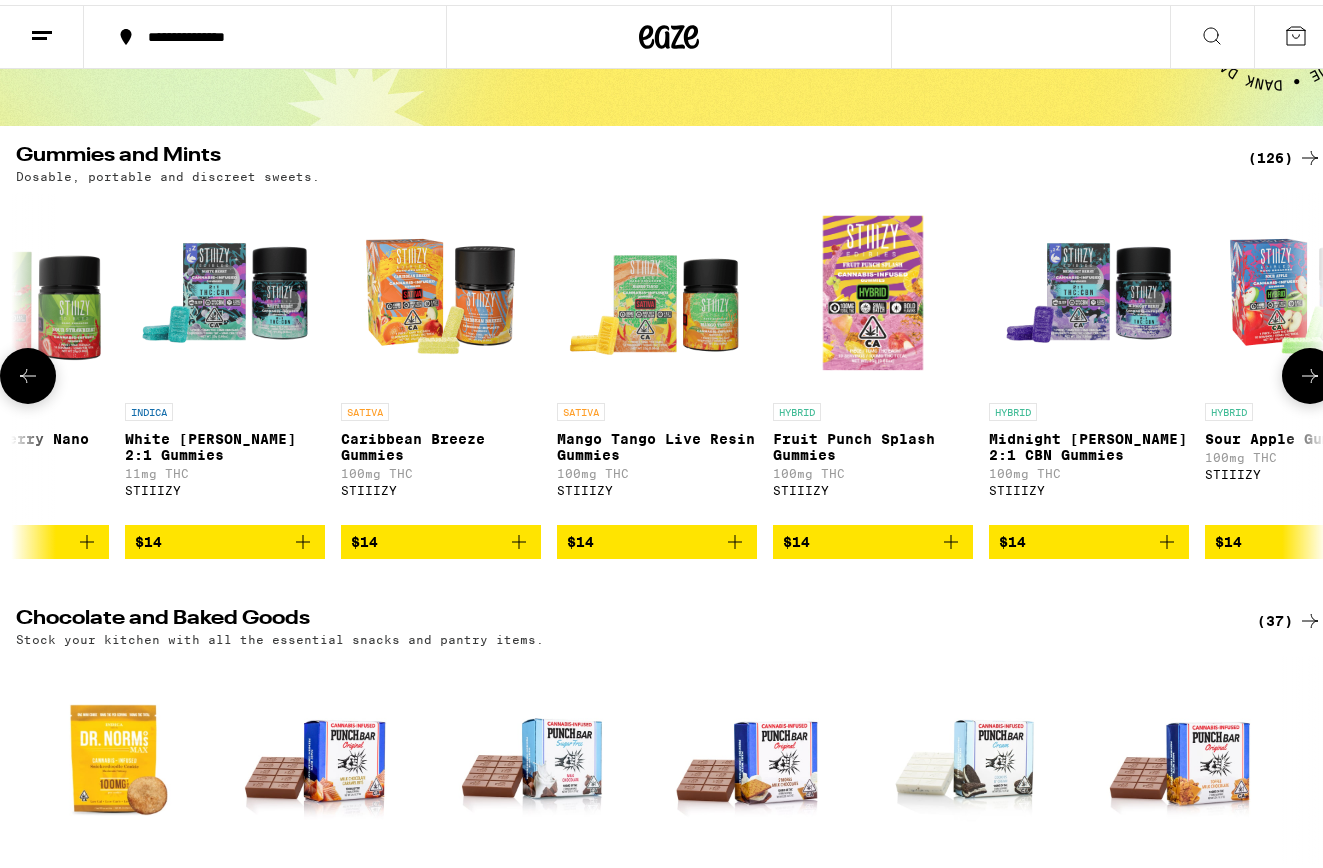 scroll, scrollTop: 0, scrollLeft: 6438, axis: horizontal 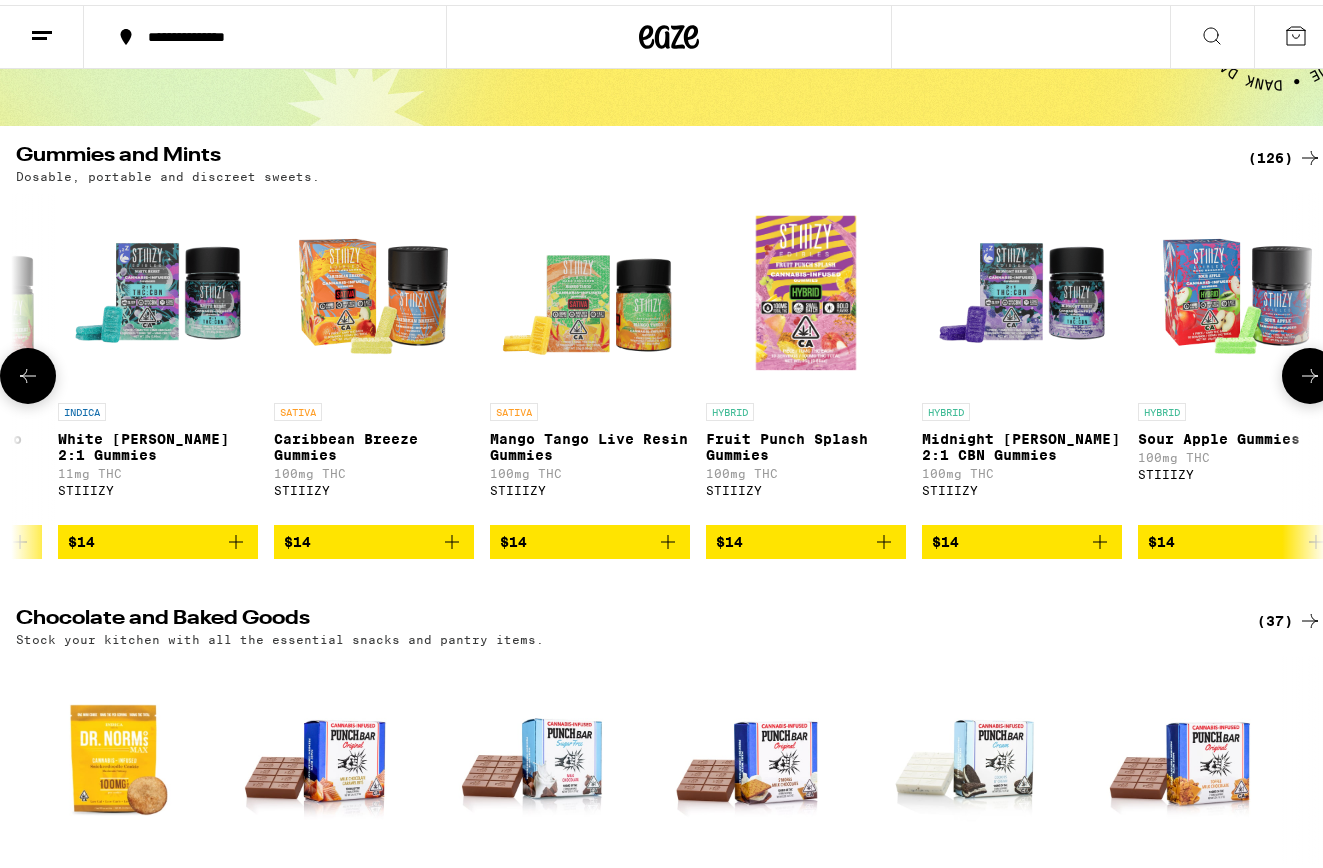 click 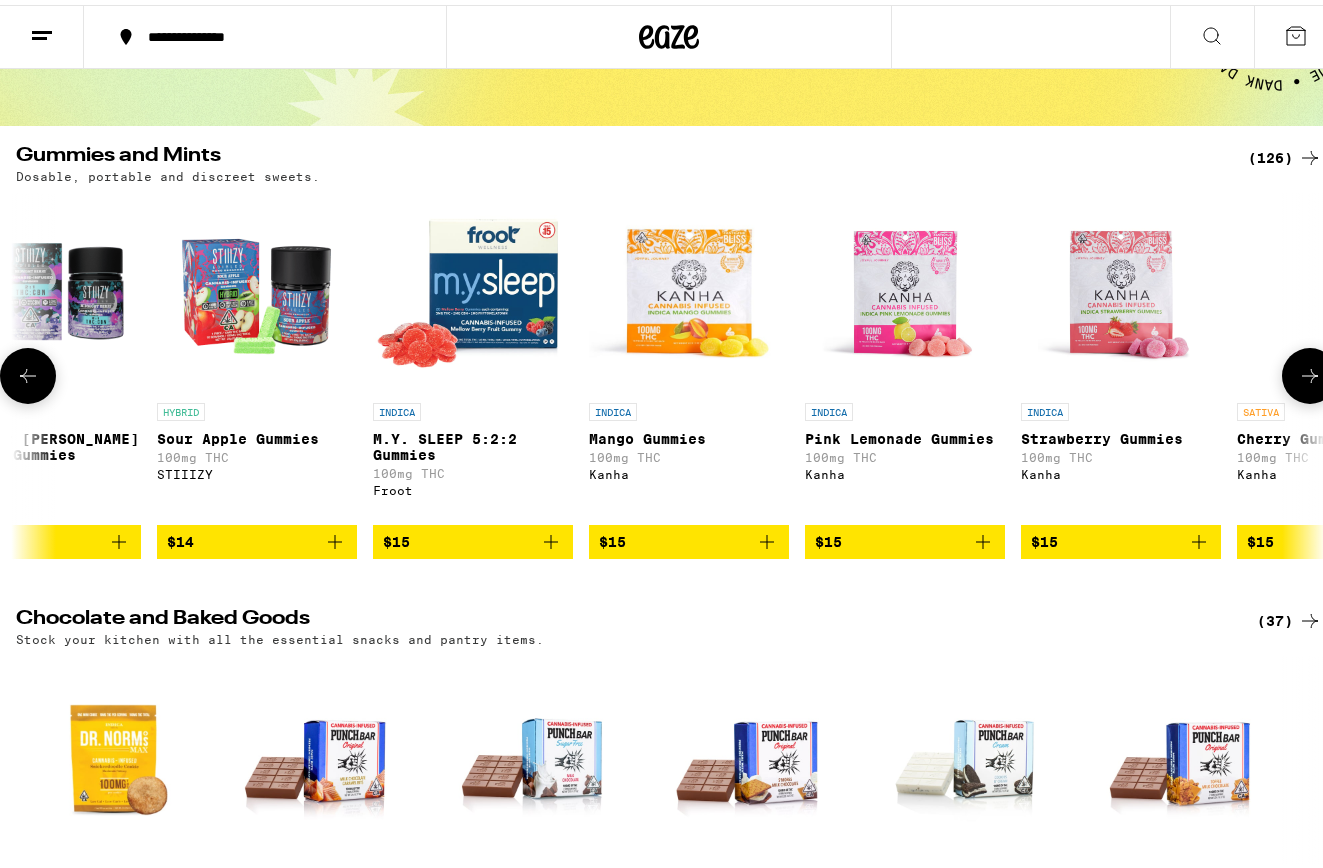 scroll, scrollTop: 0, scrollLeft: 7511, axis: horizontal 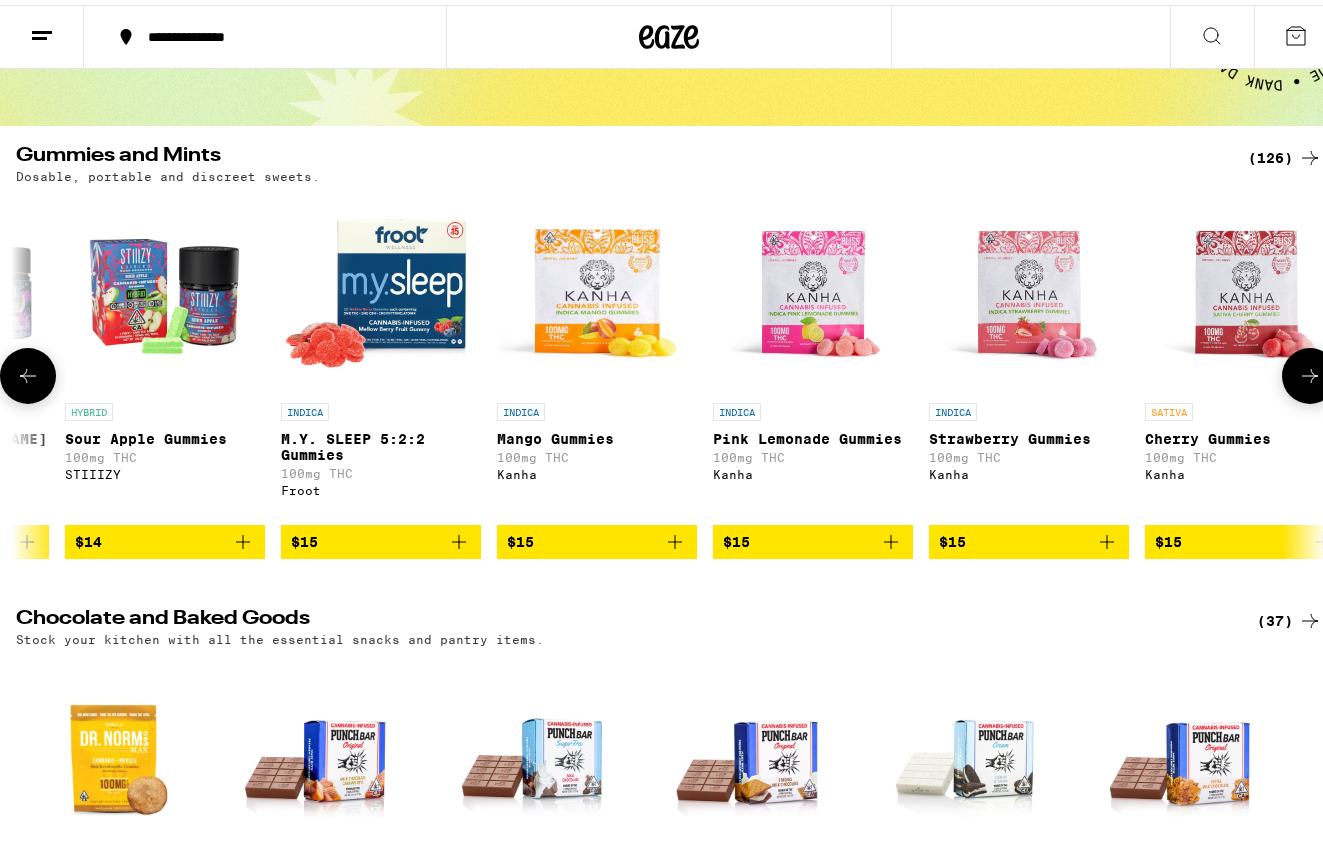 click 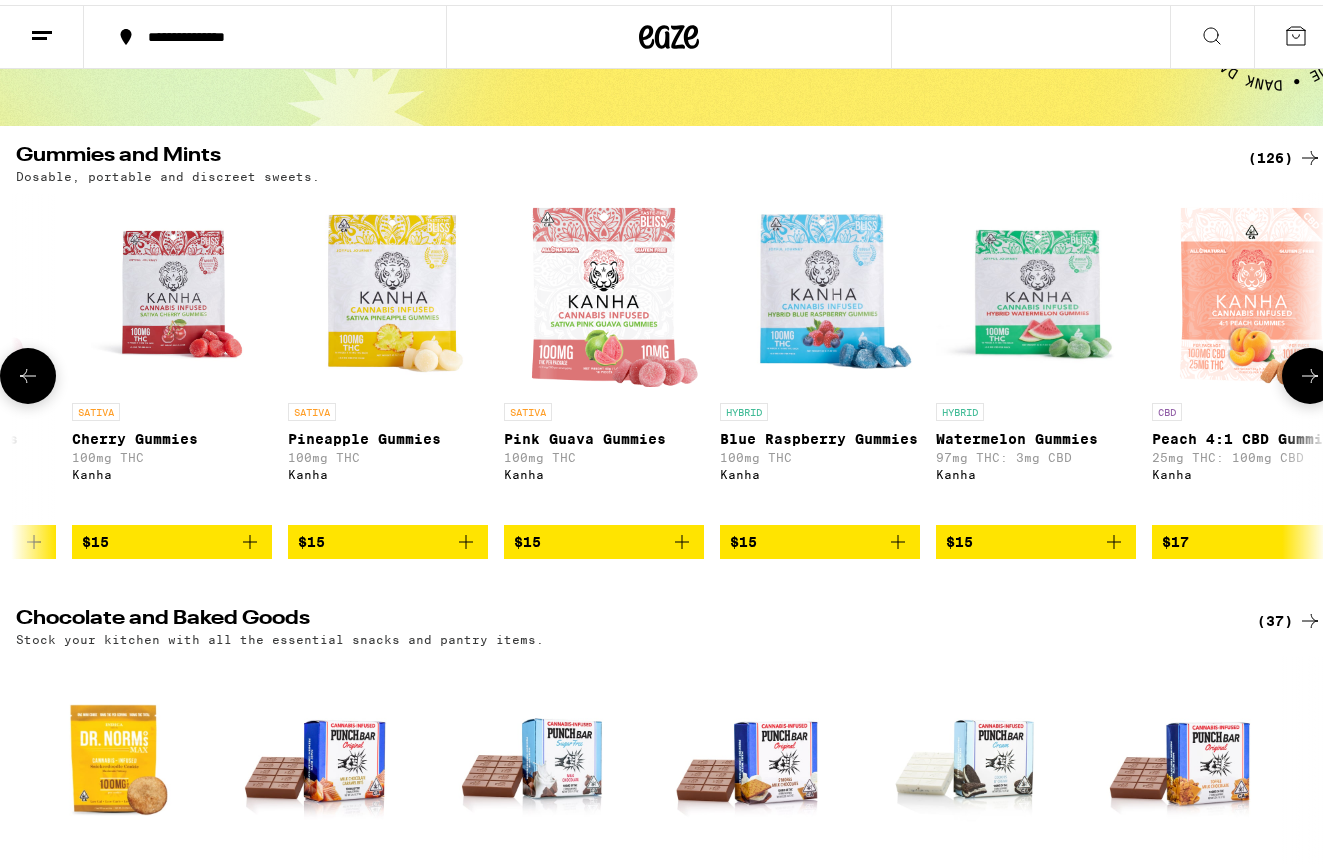 click 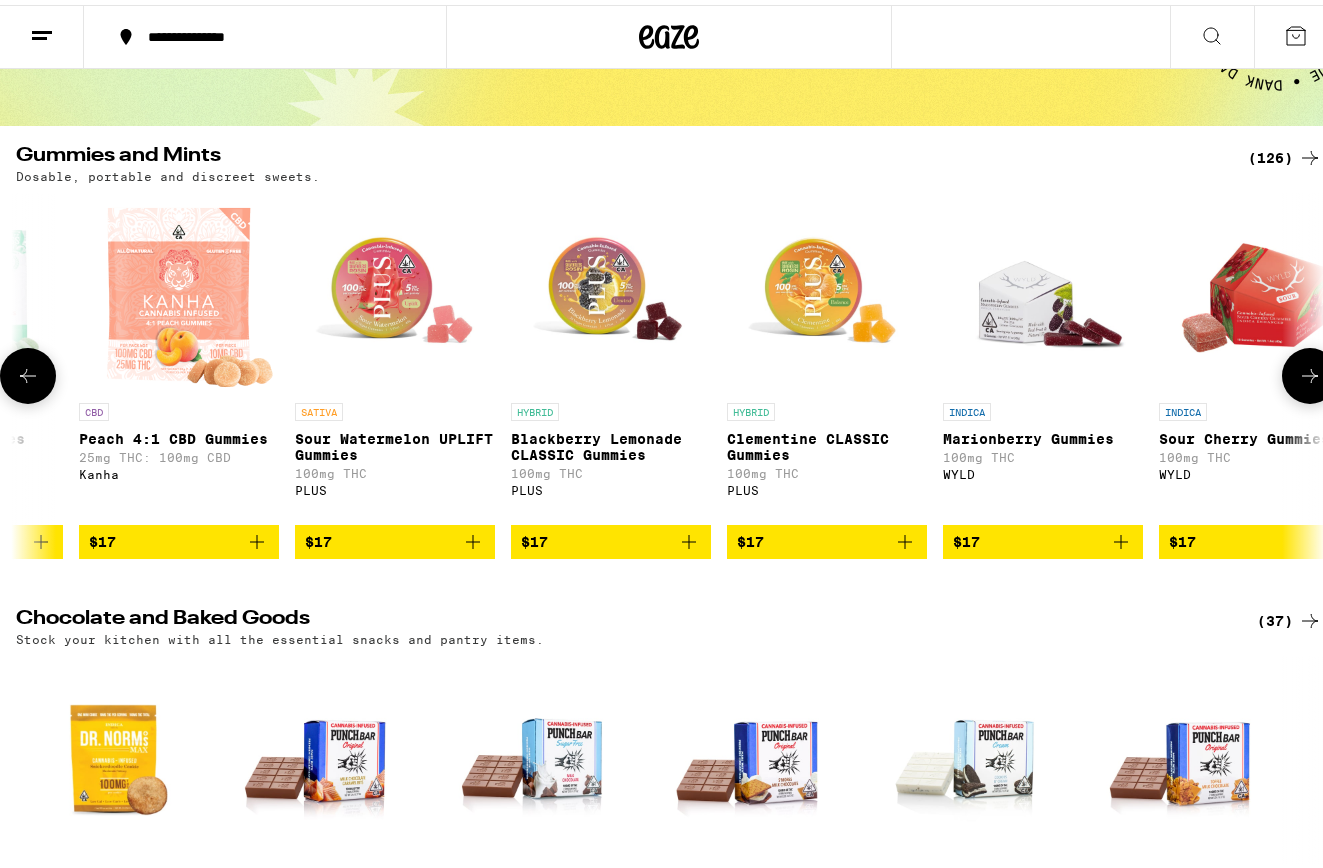 click 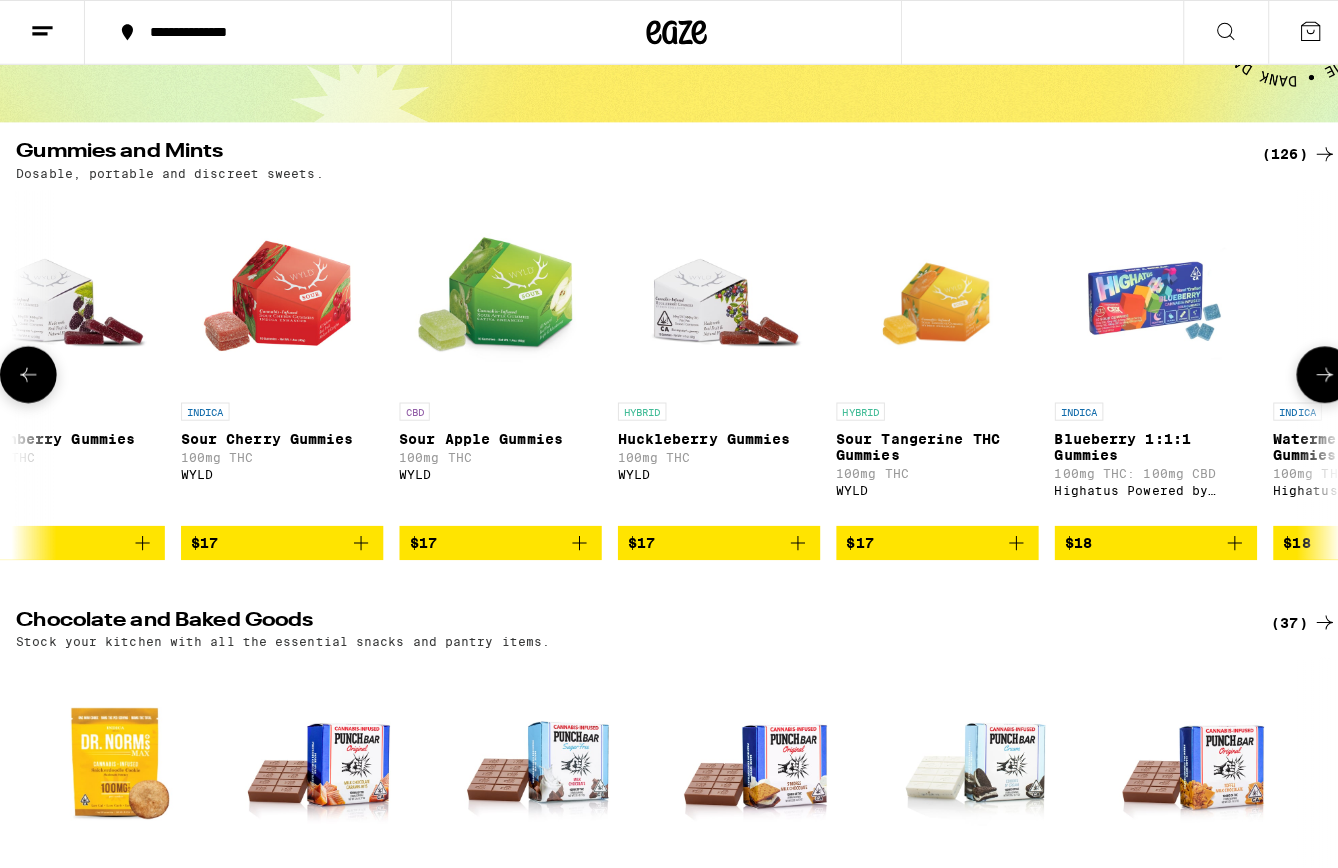 scroll, scrollTop: 0, scrollLeft: 10730, axis: horizontal 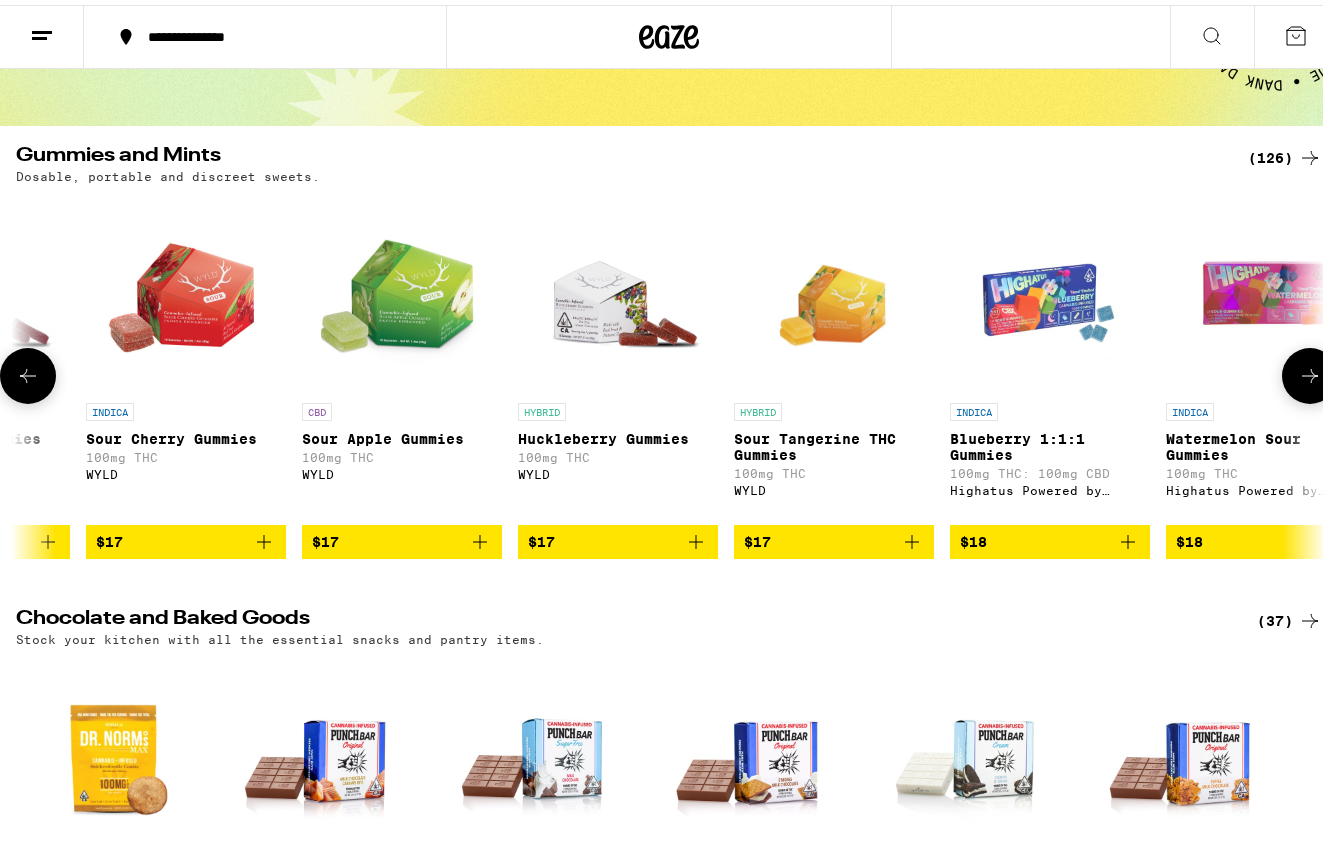 click on "Huckleberry Gummies" at bounding box center [618, 434] 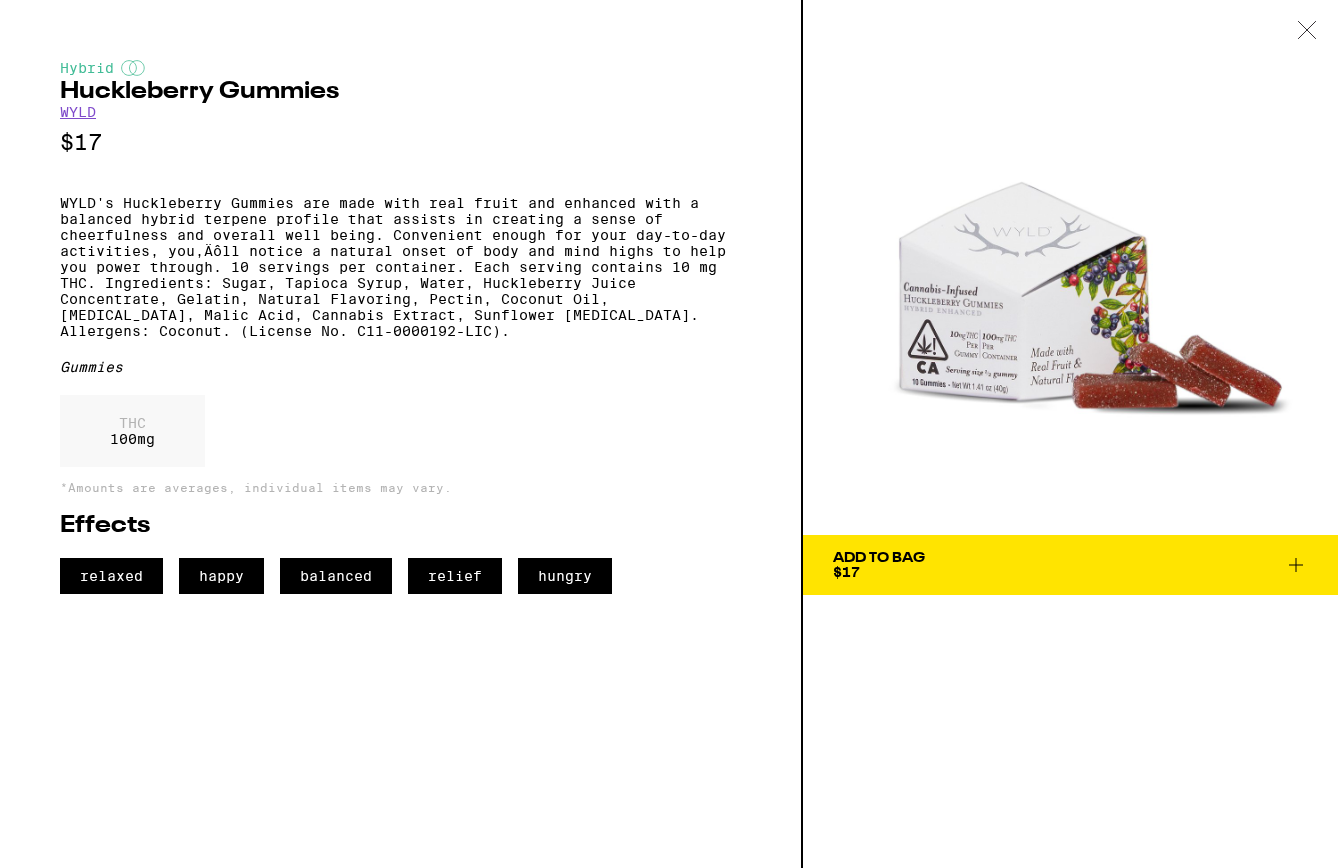 click 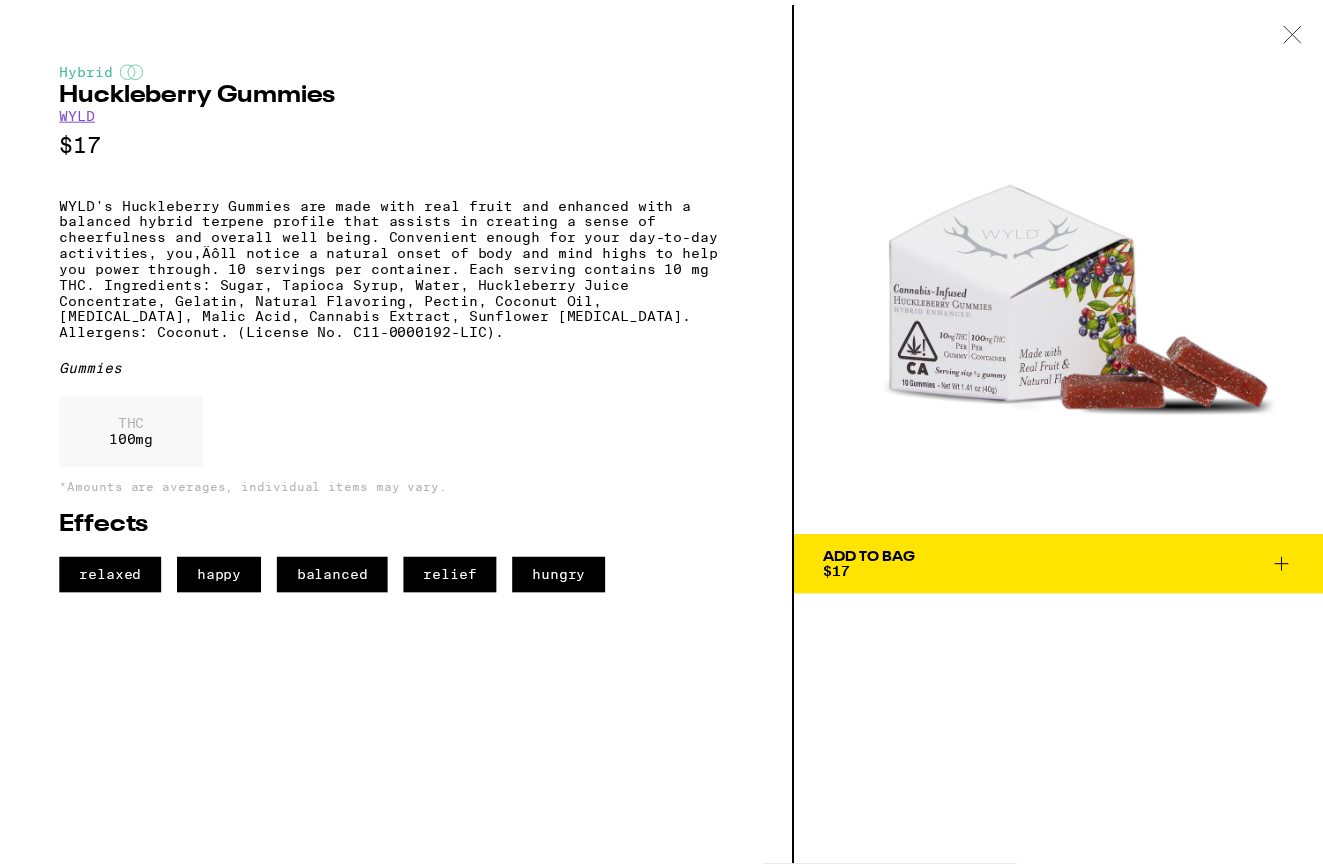 scroll, scrollTop: 201, scrollLeft: 0, axis: vertical 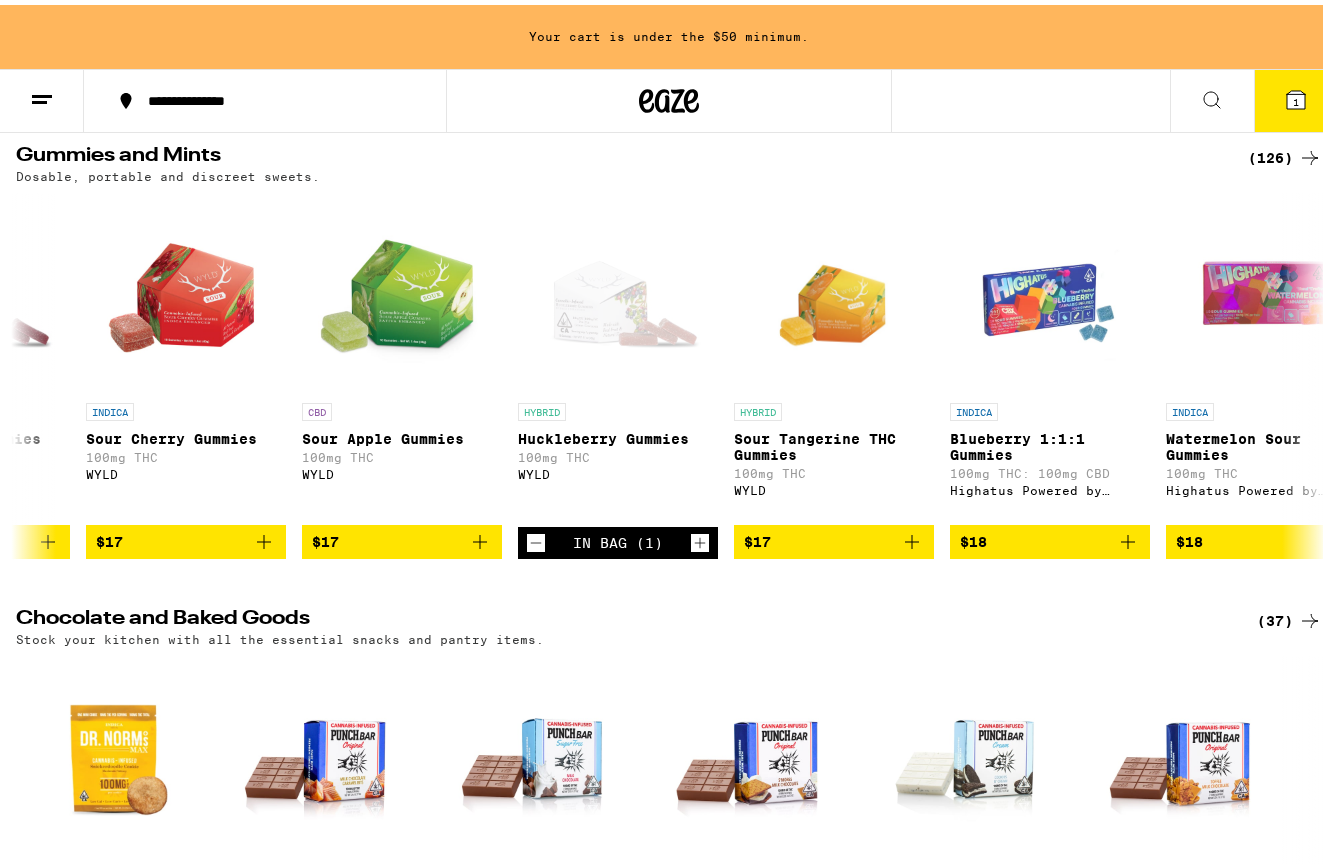 click 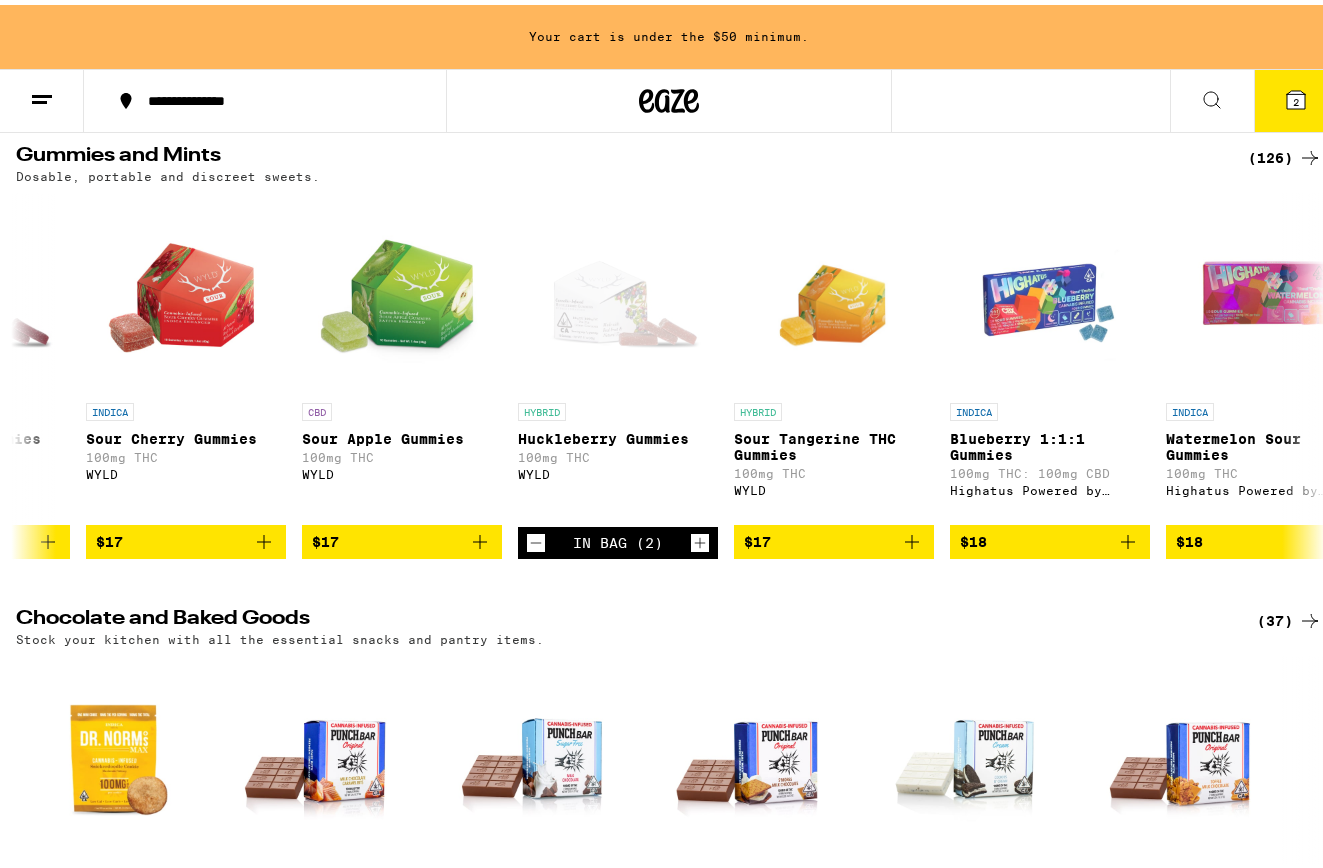 click on "Chocolate and Baked Goods" at bounding box center (620, 616) 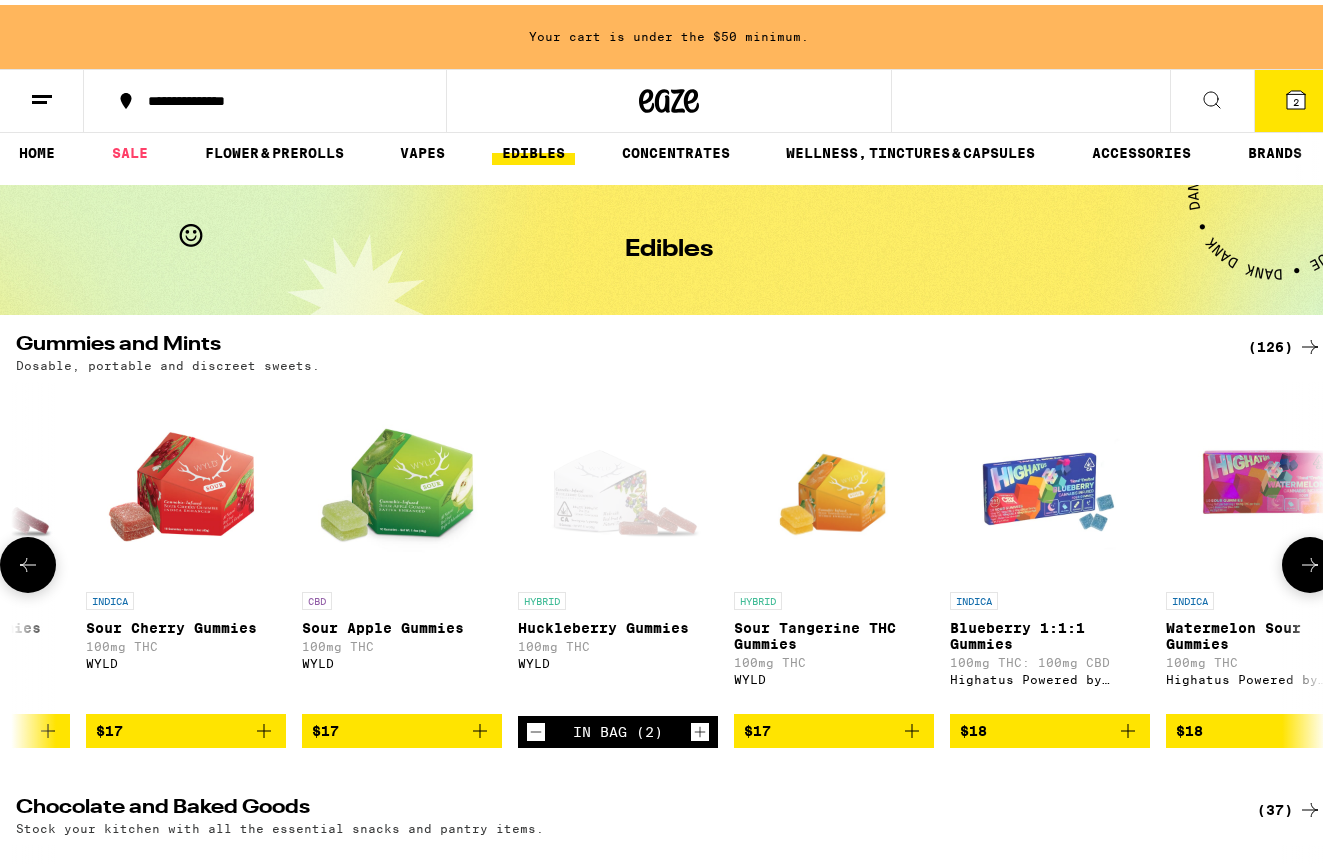 scroll, scrollTop: 0, scrollLeft: 0, axis: both 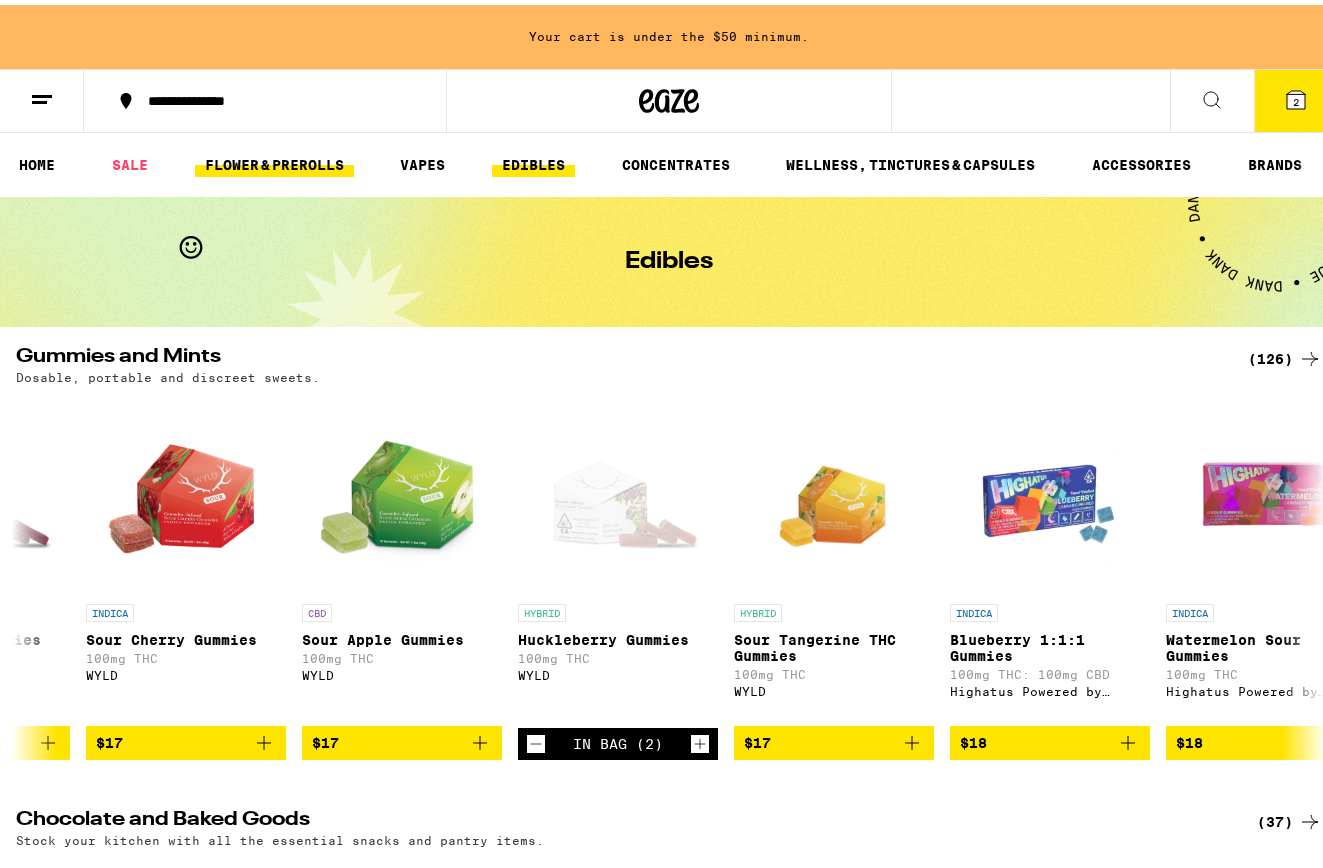 click on "FLOWER & PREROLLS" at bounding box center [274, 160] 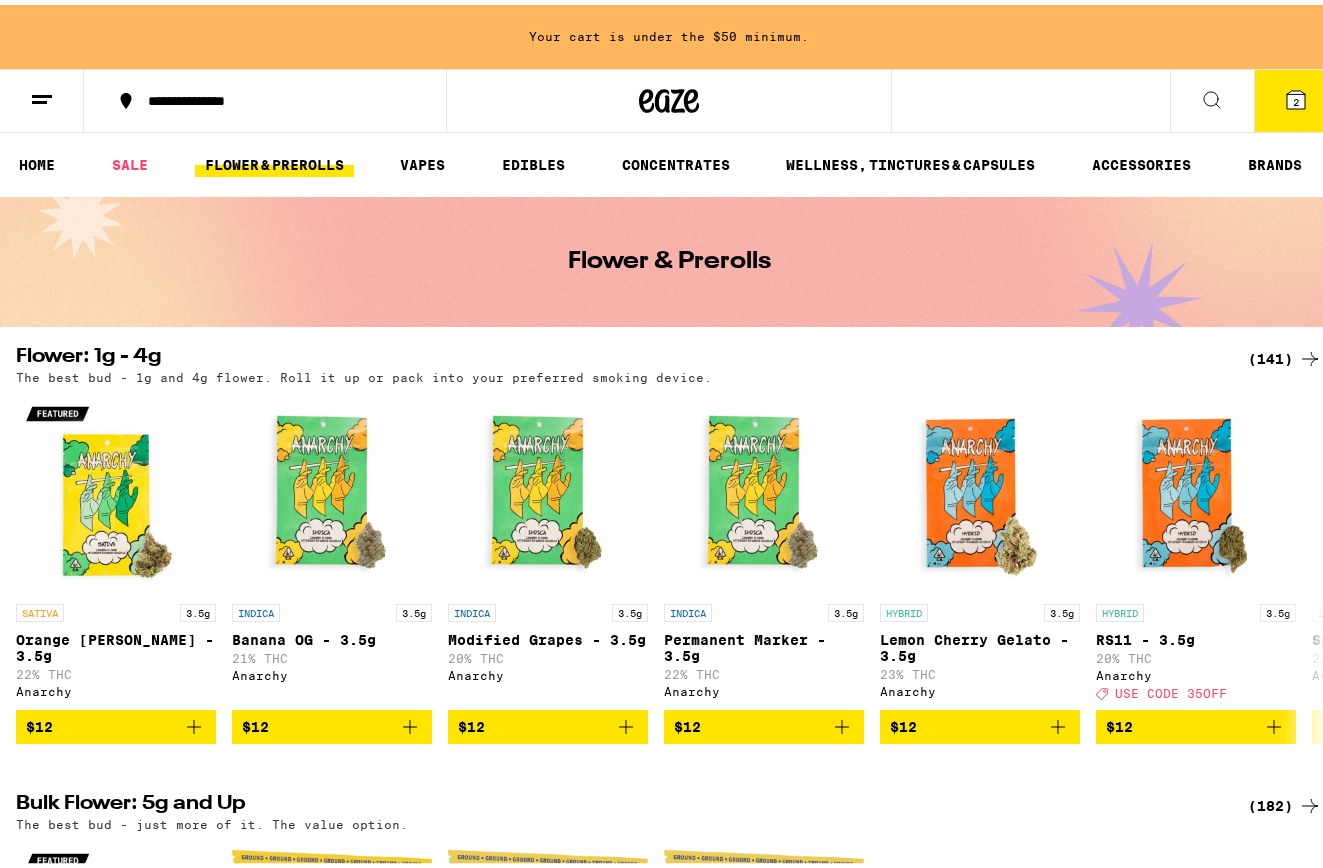 scroll, scrollTop: 0, scrollLeft: 0, axis: both 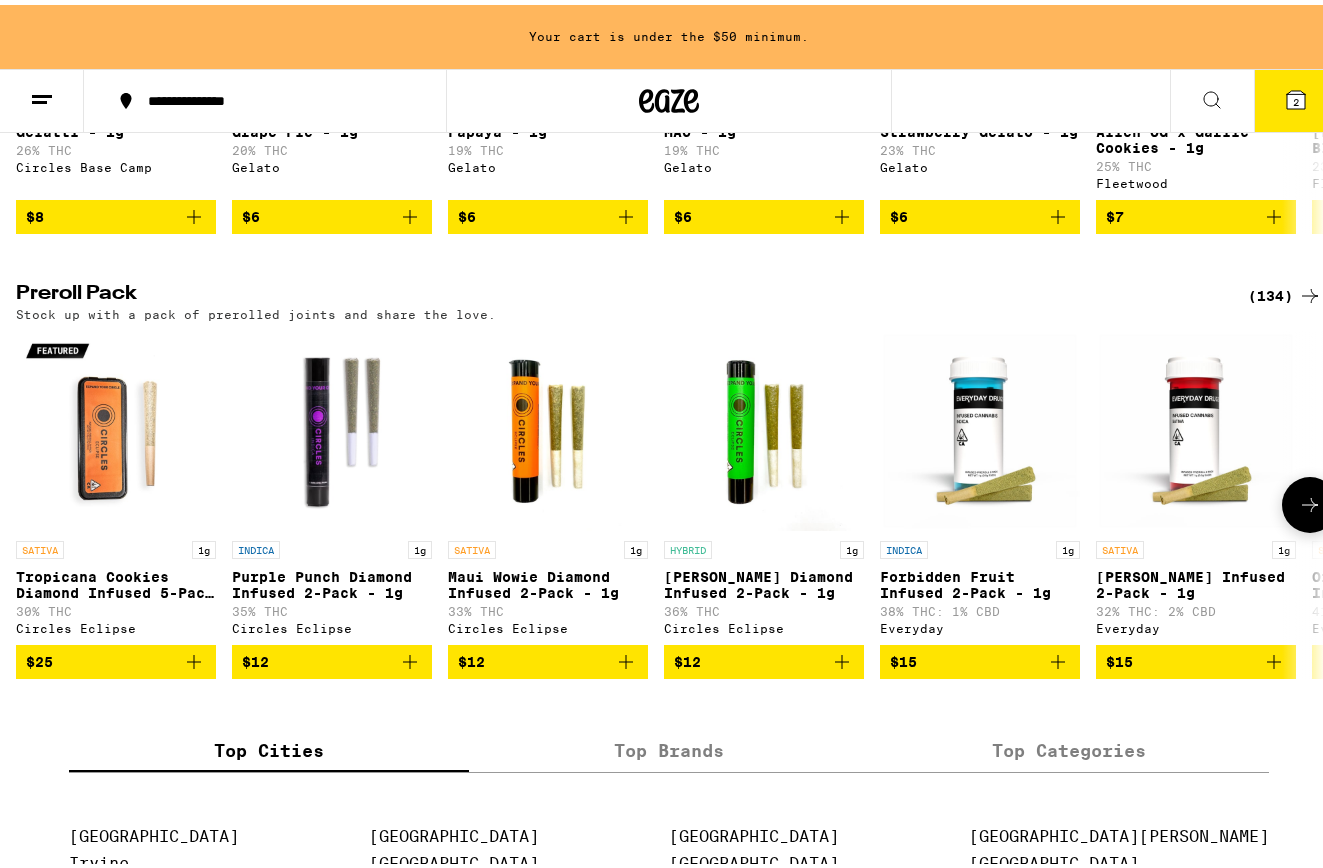click 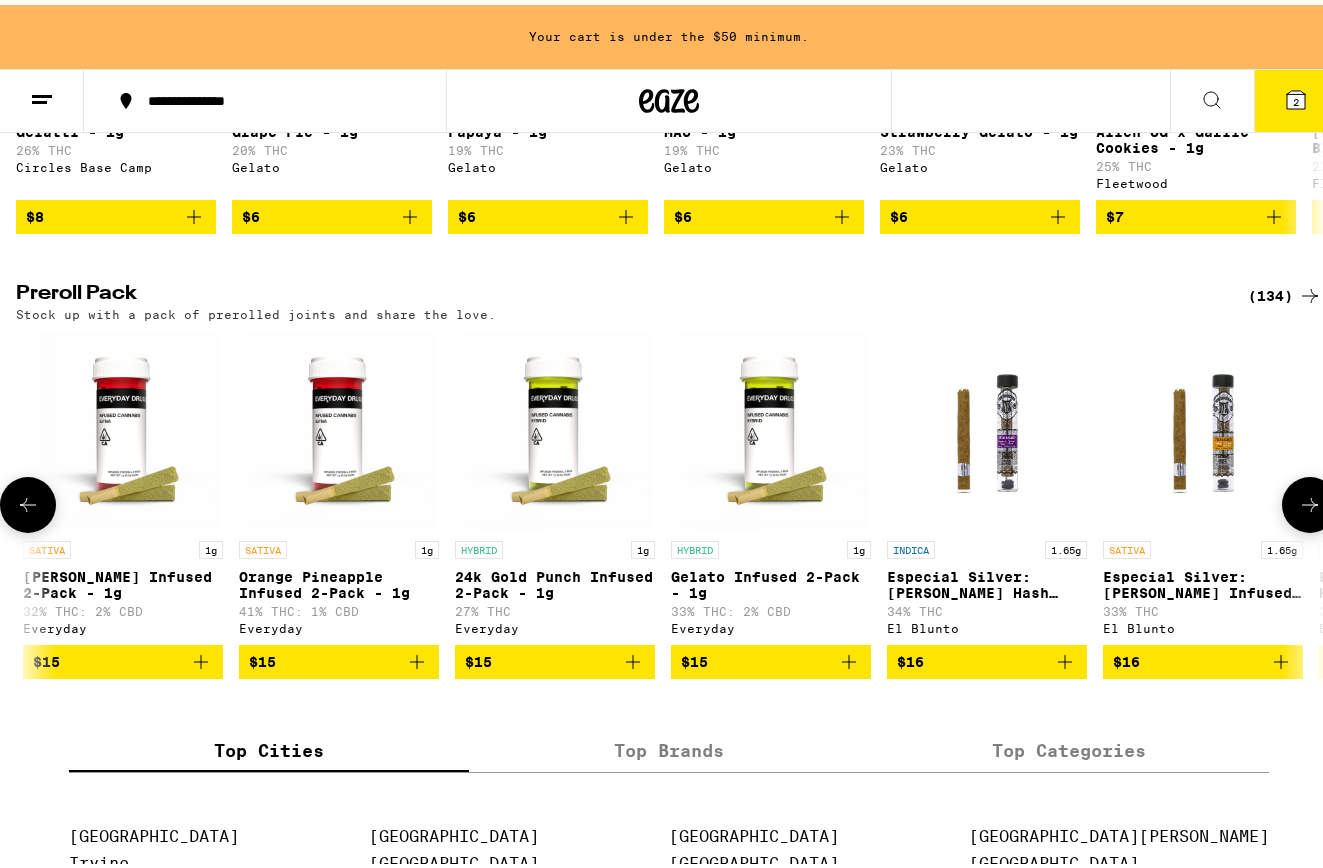 click at bounding box center (1310, 500) 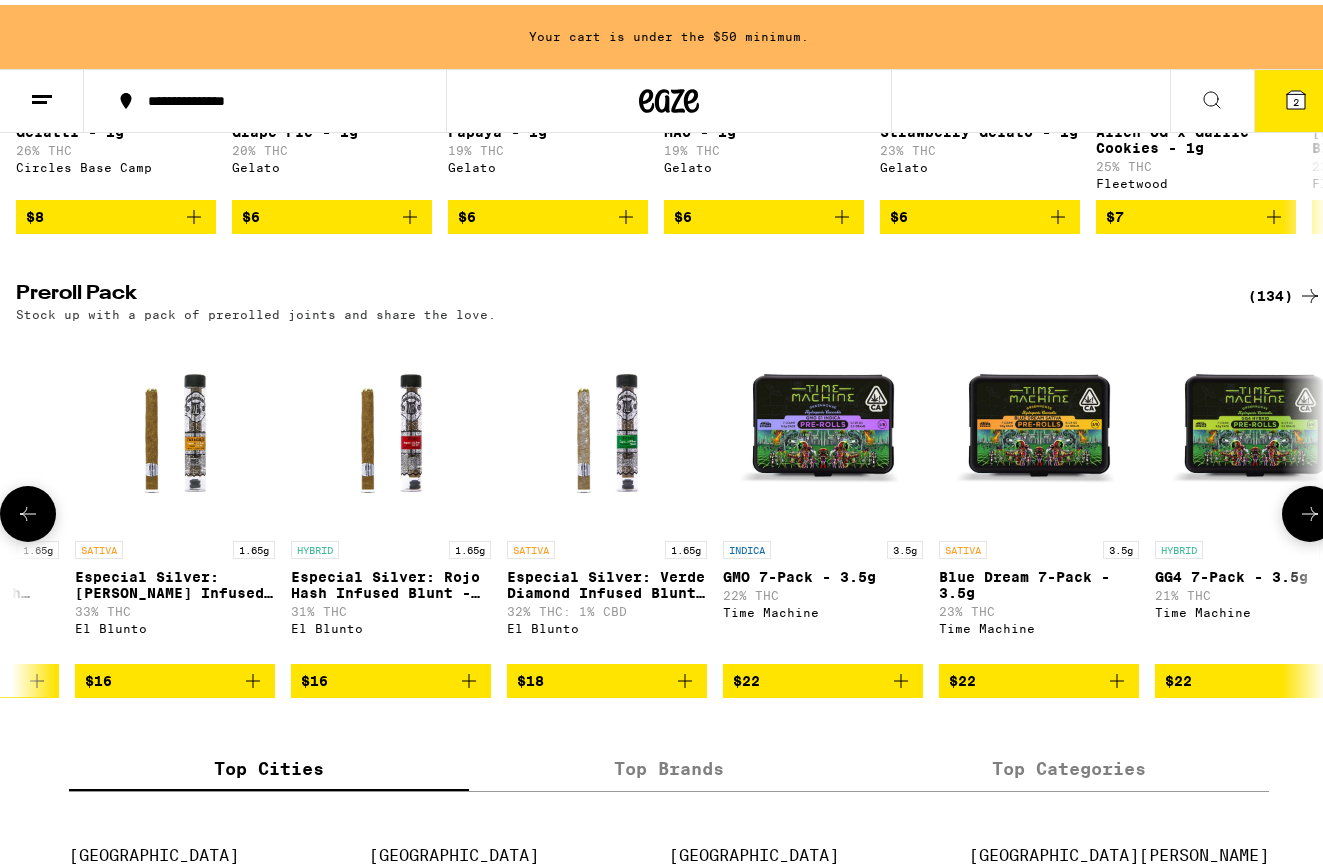 scroll, scrollTop: 0, scrollLeft: 2146, axis: horizontal 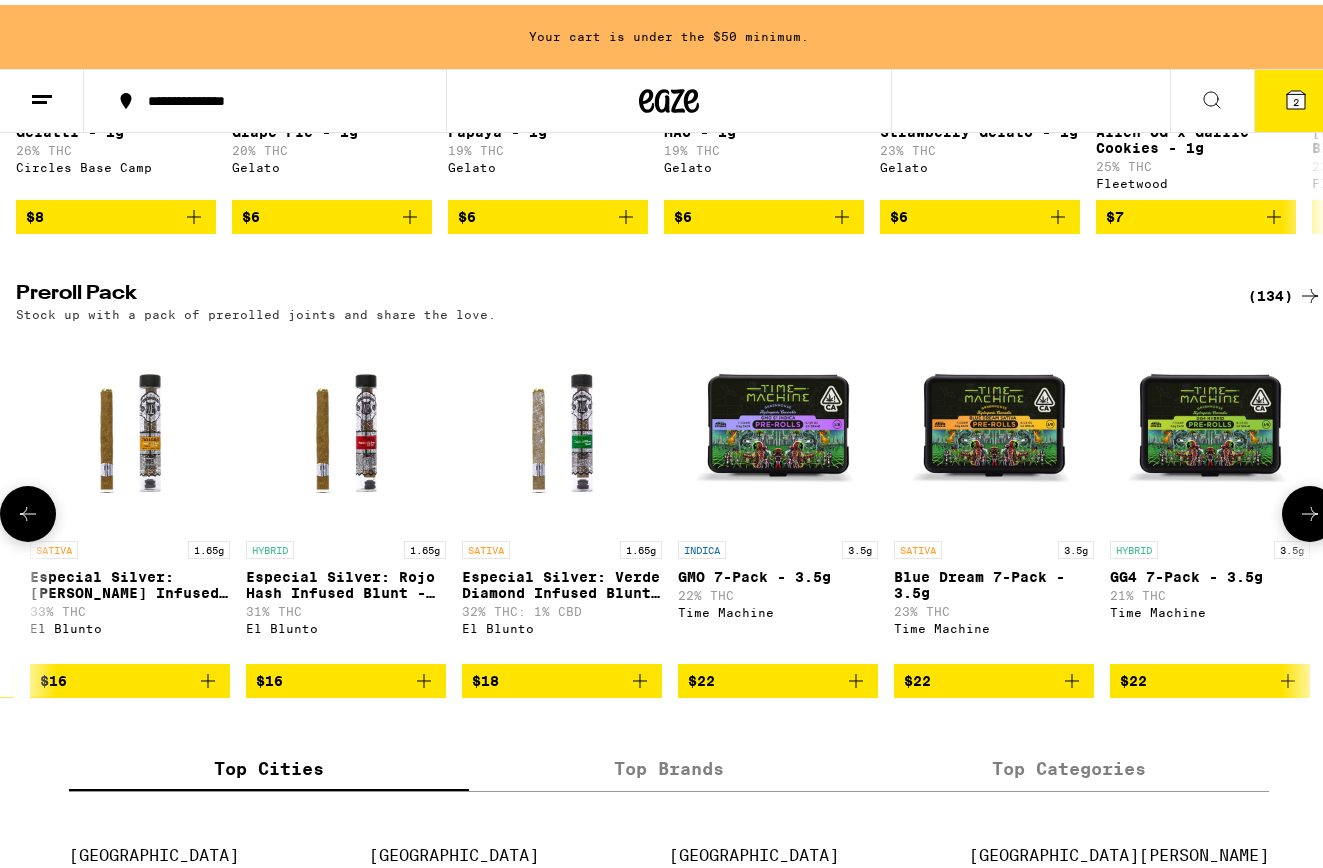 type 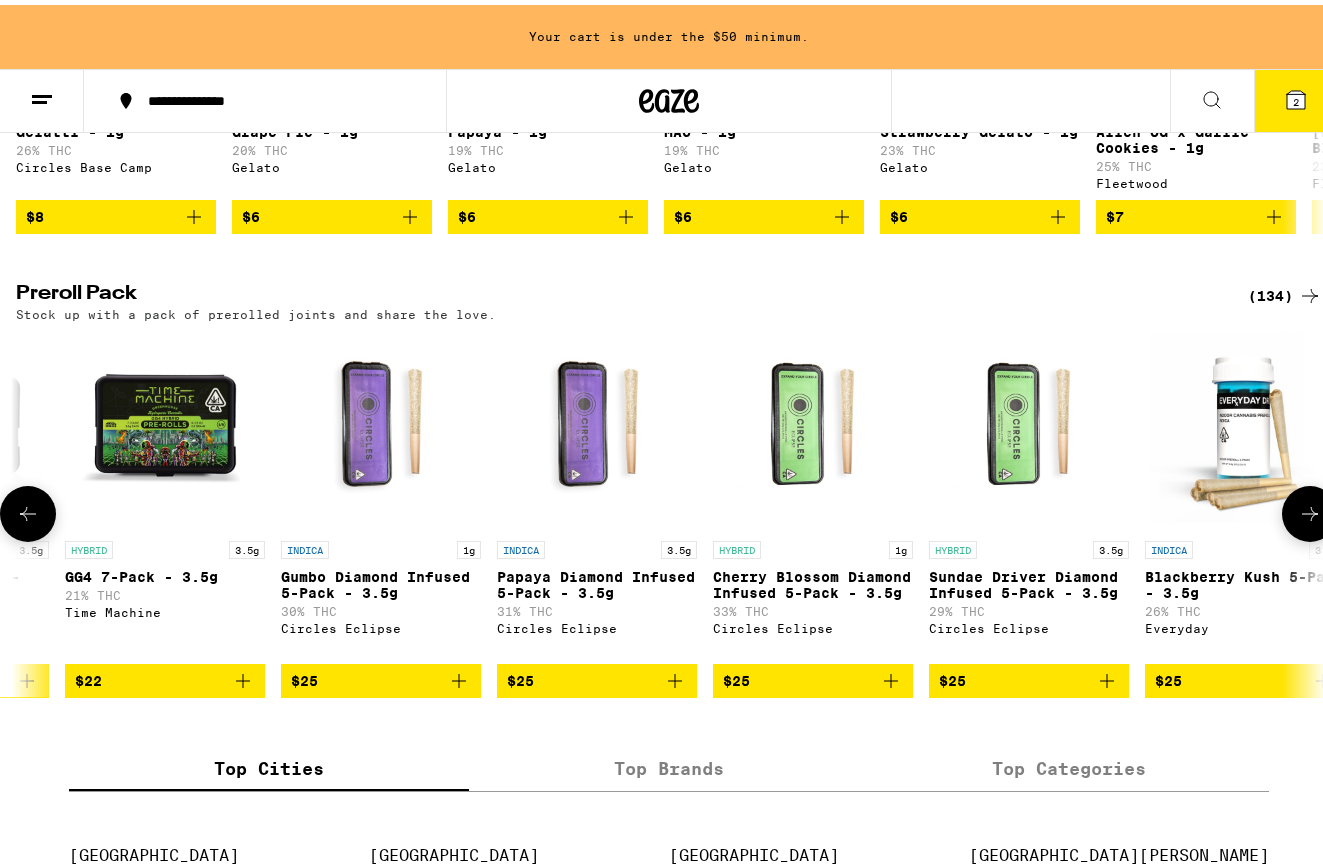 scroll, scrollTop: 0, scrollLeft: 3219, axis: horizontal 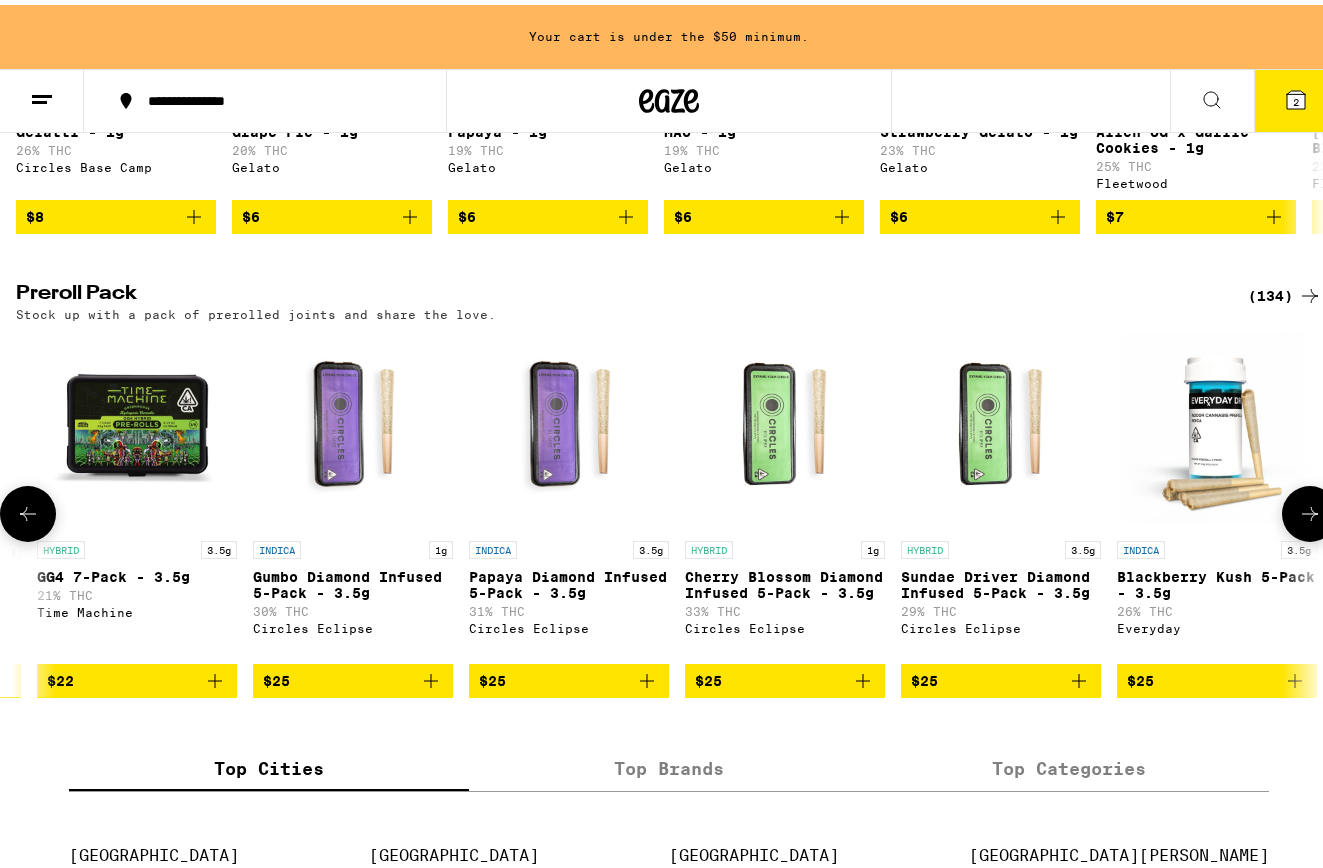 click 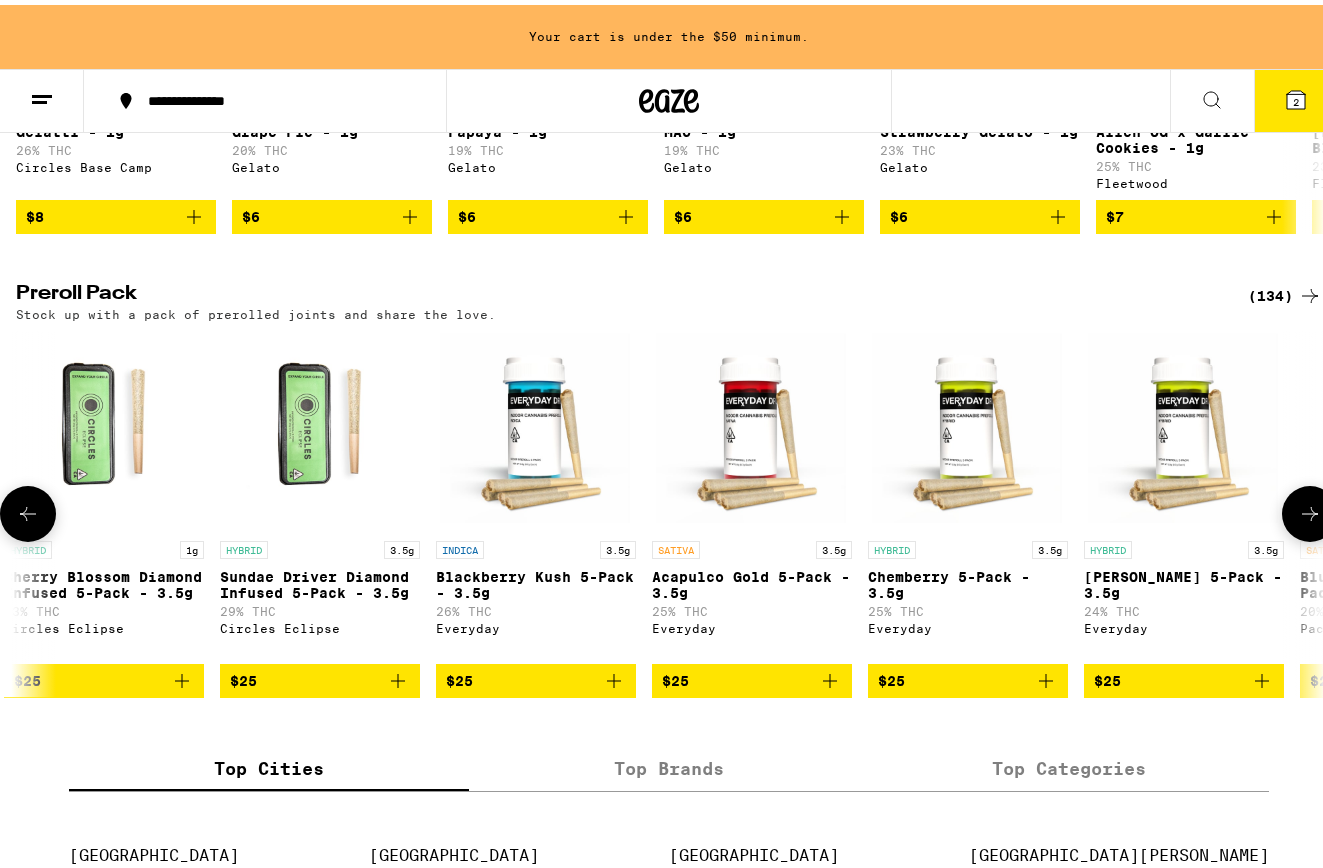 scroll, scrollTop: 0, scrollLeft: 4292, axis: horizontal 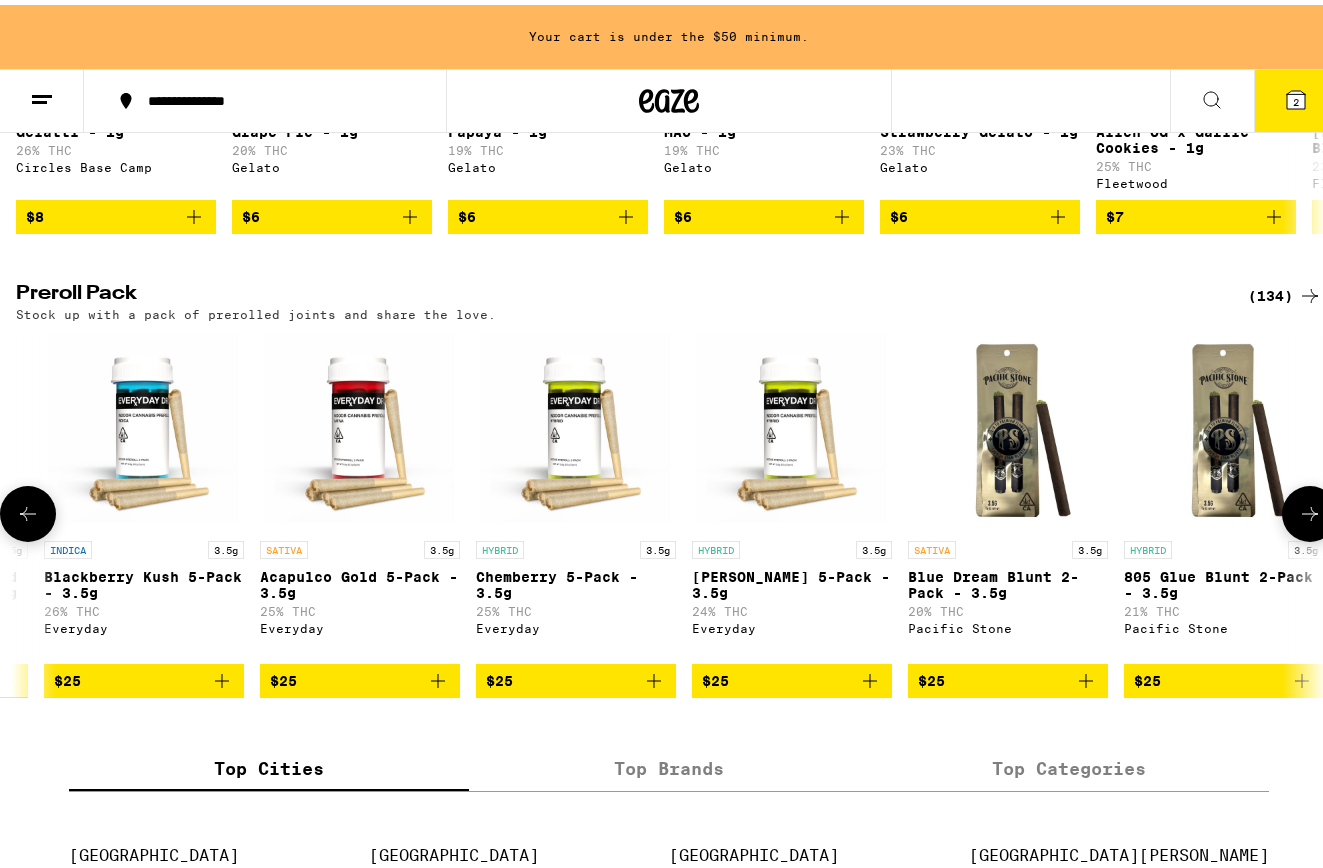 click 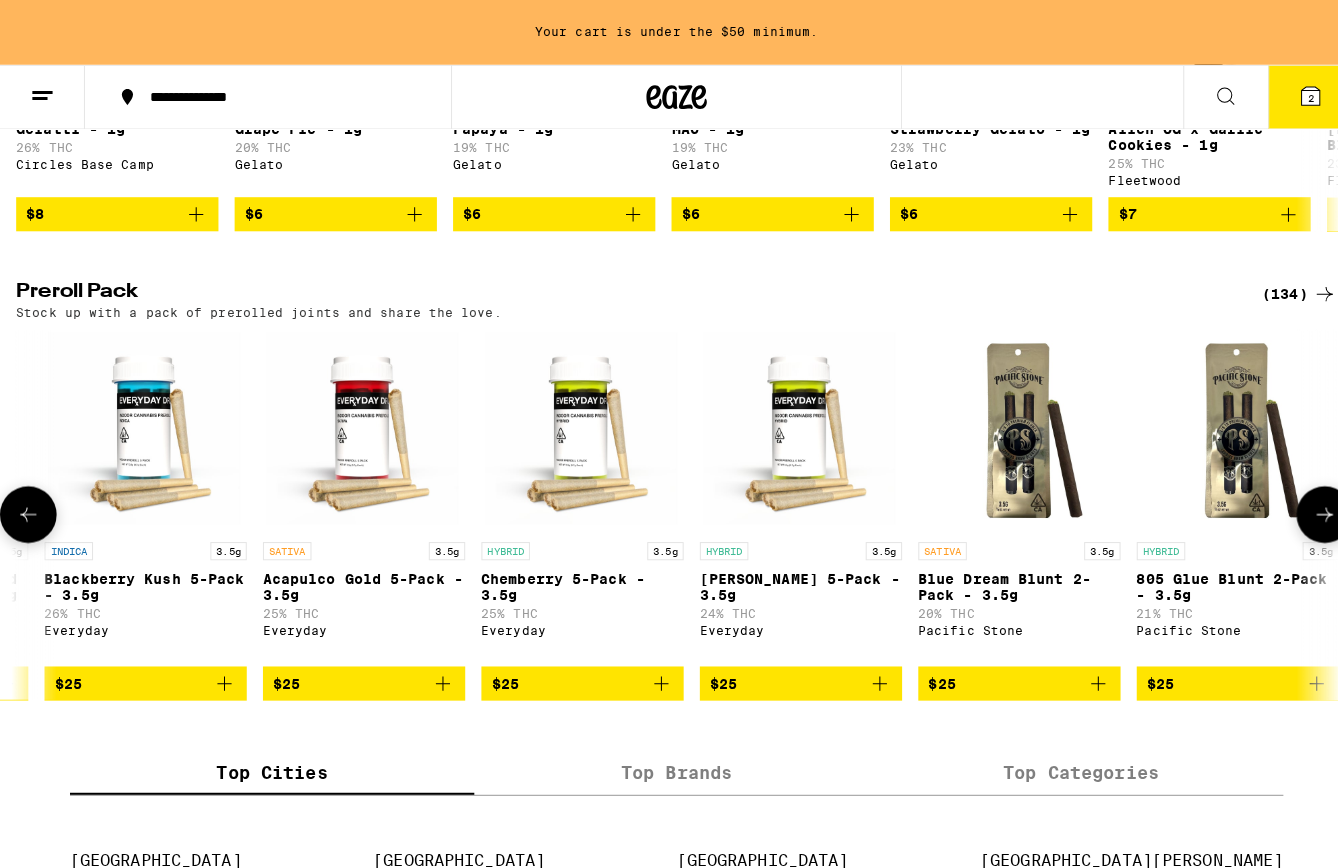 scroll, scrollTop: 1336, scrollLeft: 0, axis: vertical 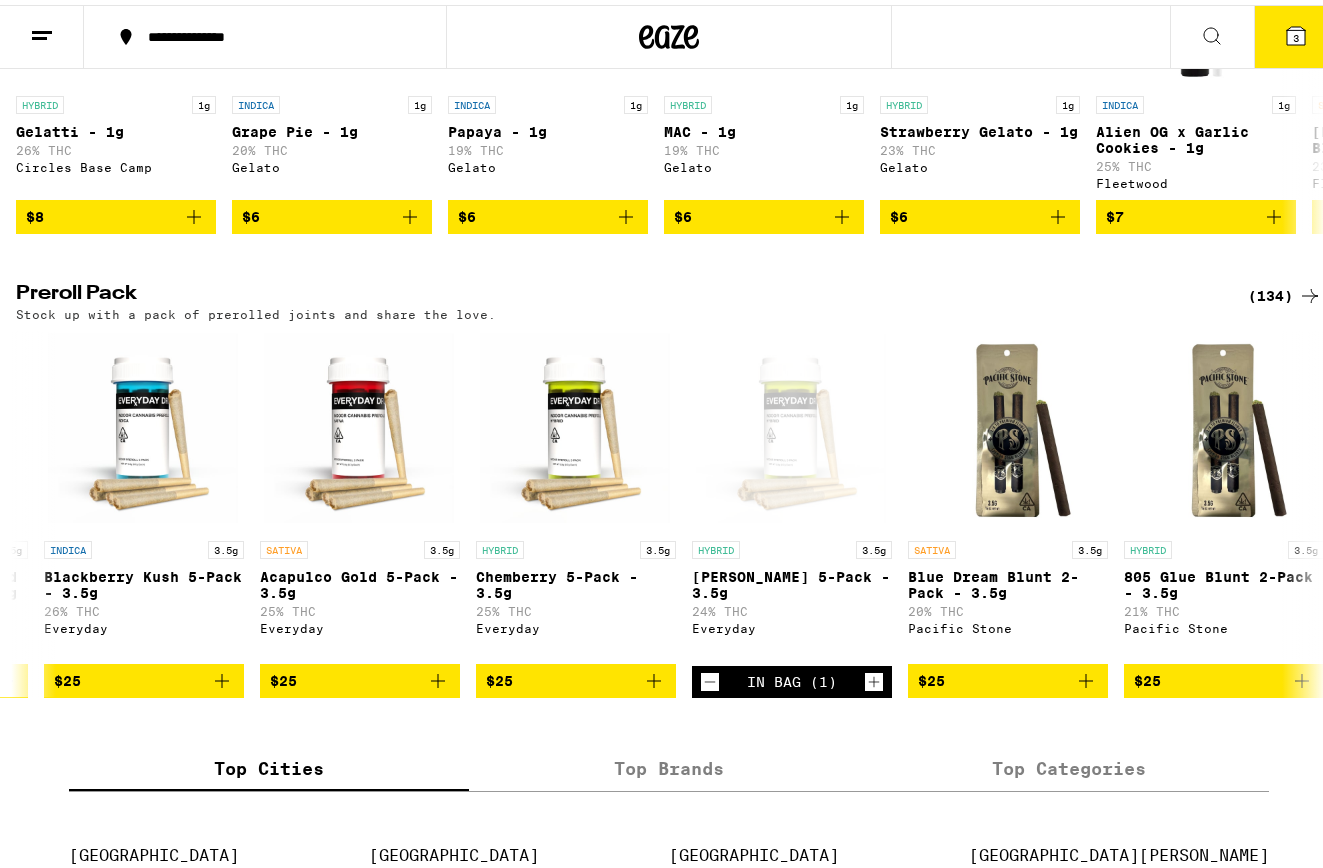 type 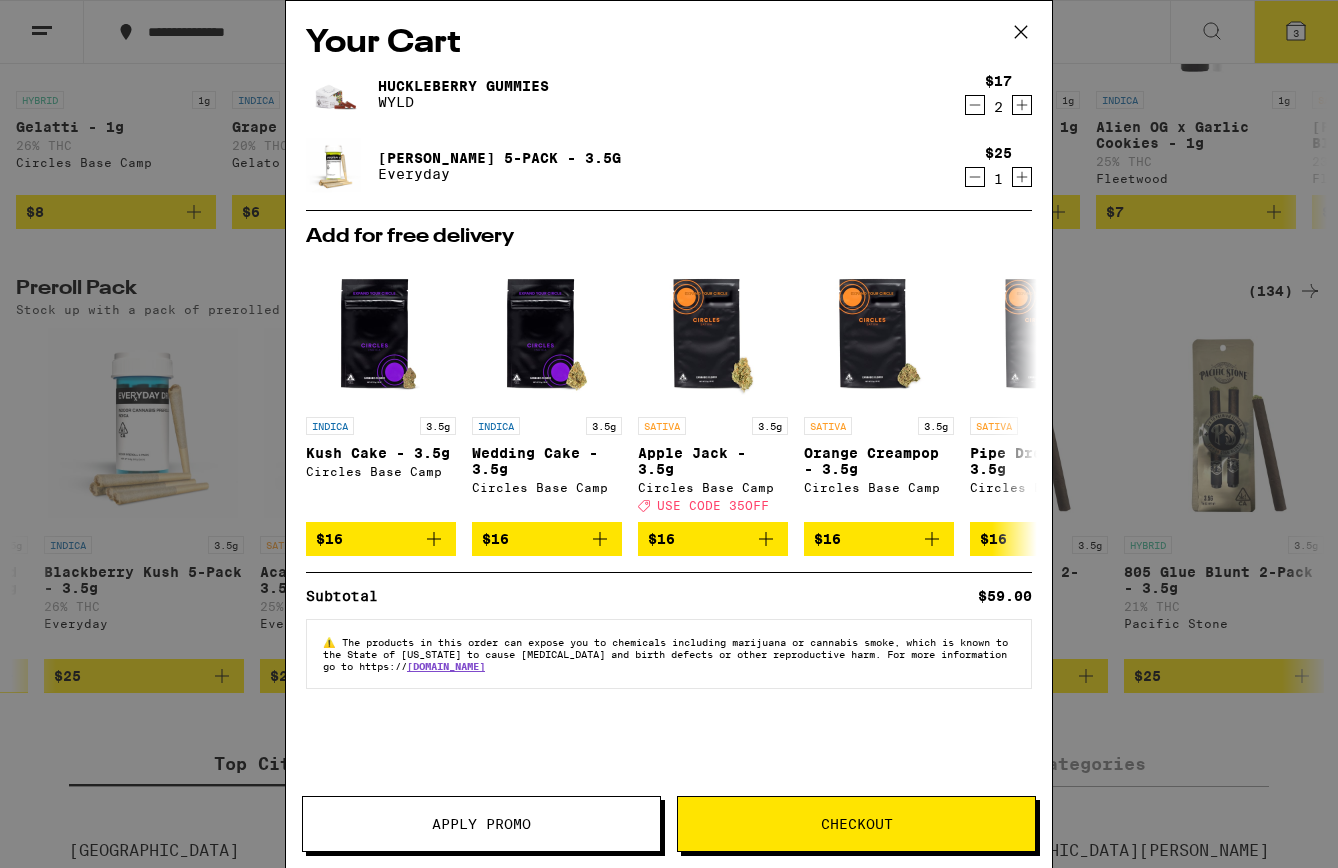 type 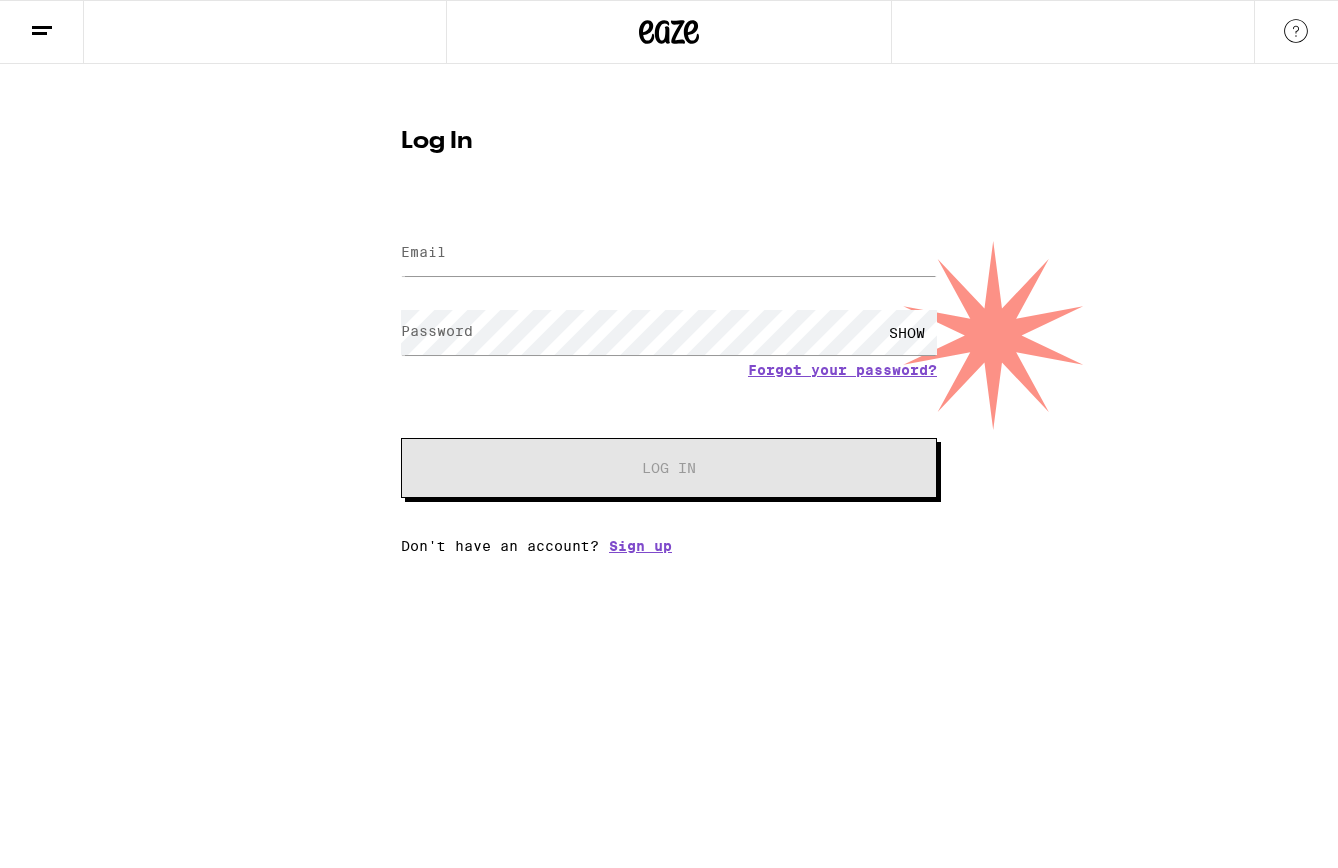 scroll, scrollTop: 0, scrollLeft: 0, axis: both 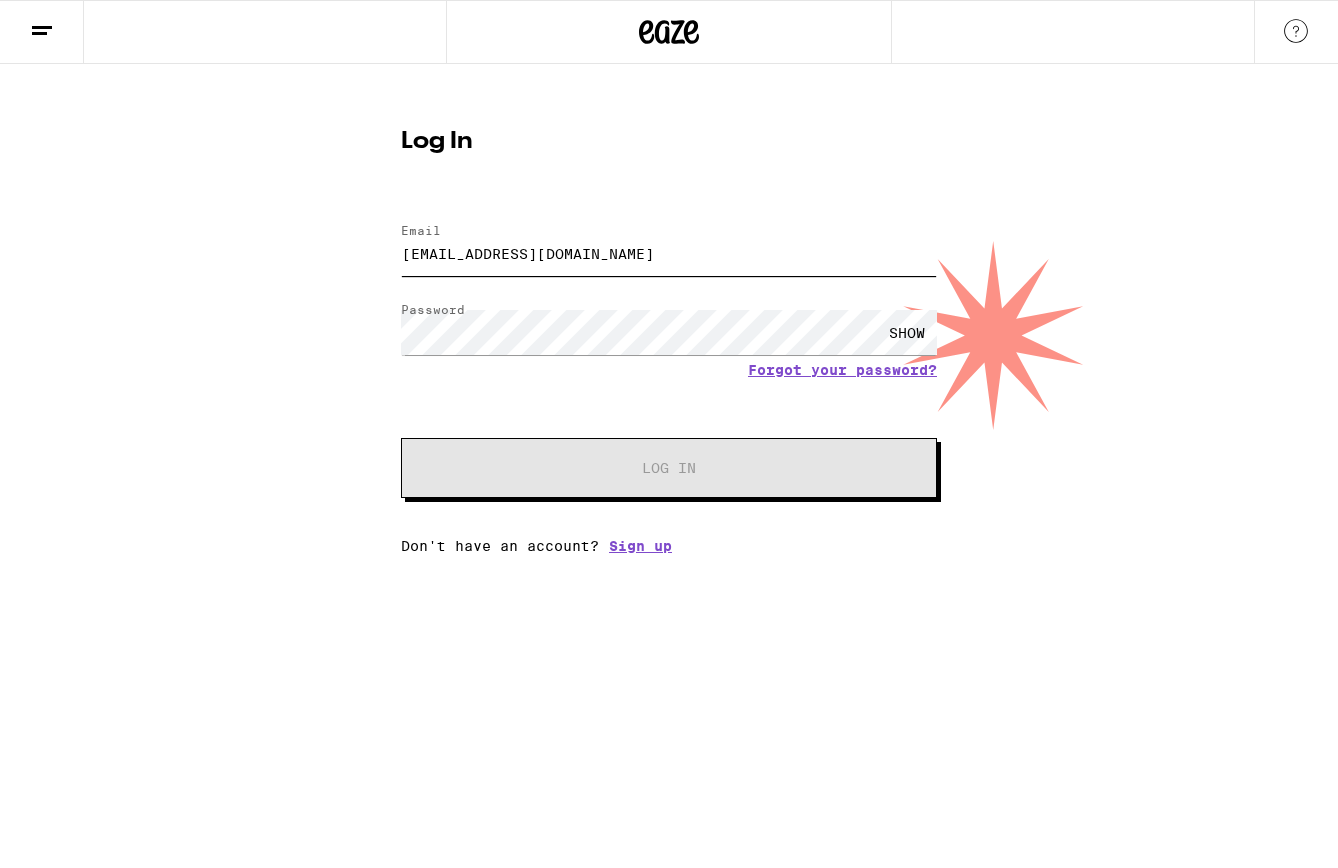 drag, startPoint x: 685, startPoint y: 257, endPoint x: 175, endPoint y: 285, distance: 510.76804 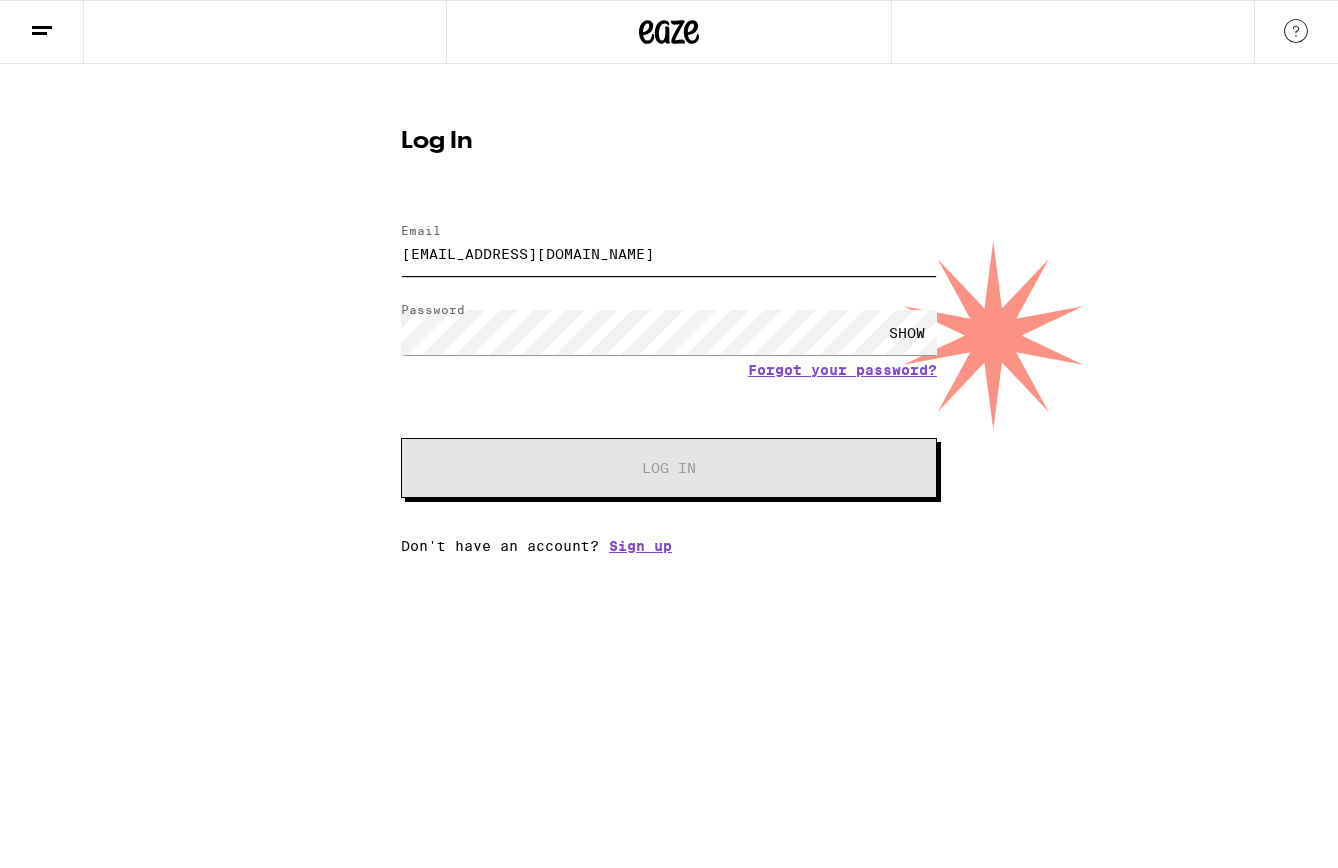 type on "[EMAIL_ADDRESS][DOMAIN_NAME]" 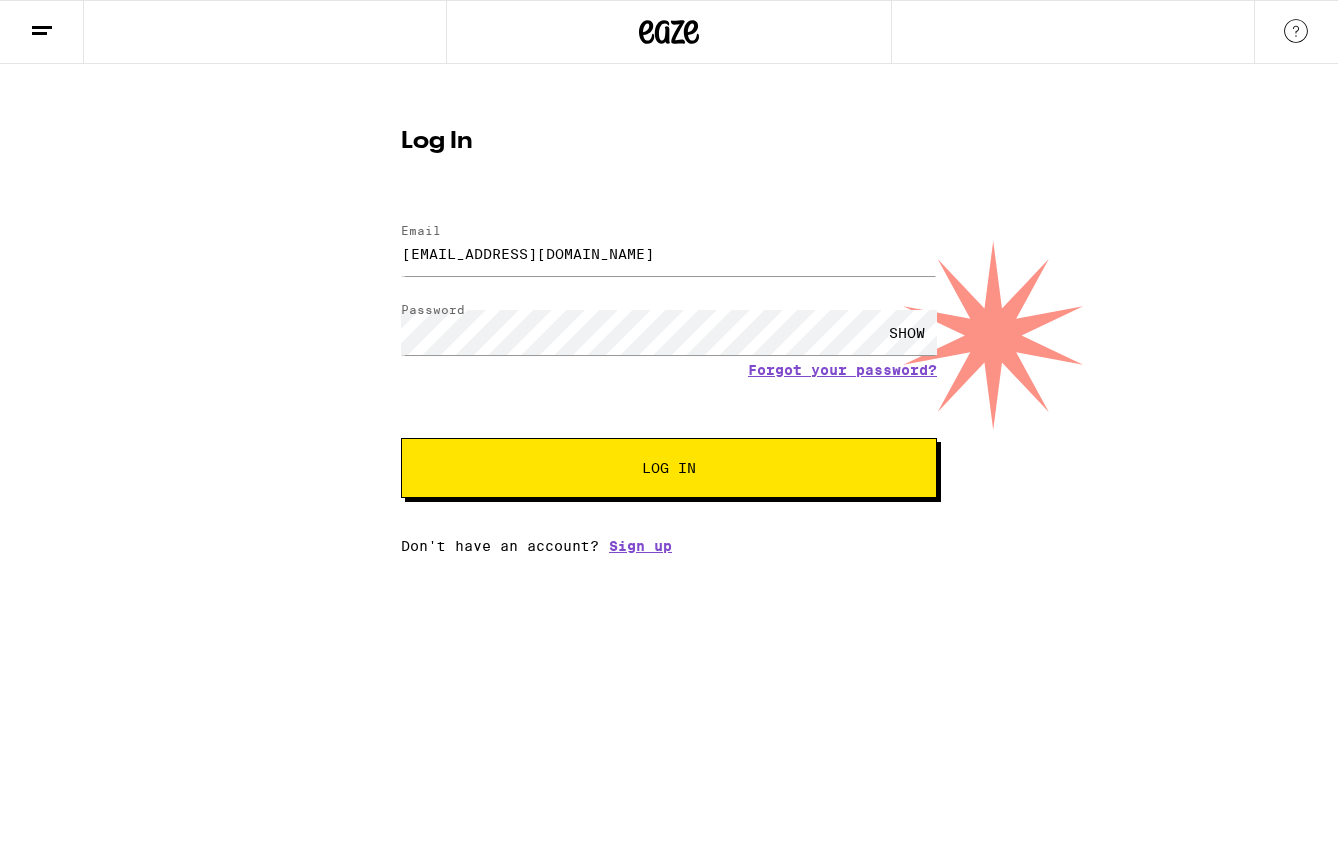 click on "SHOW" at bounding box center [907, 332] 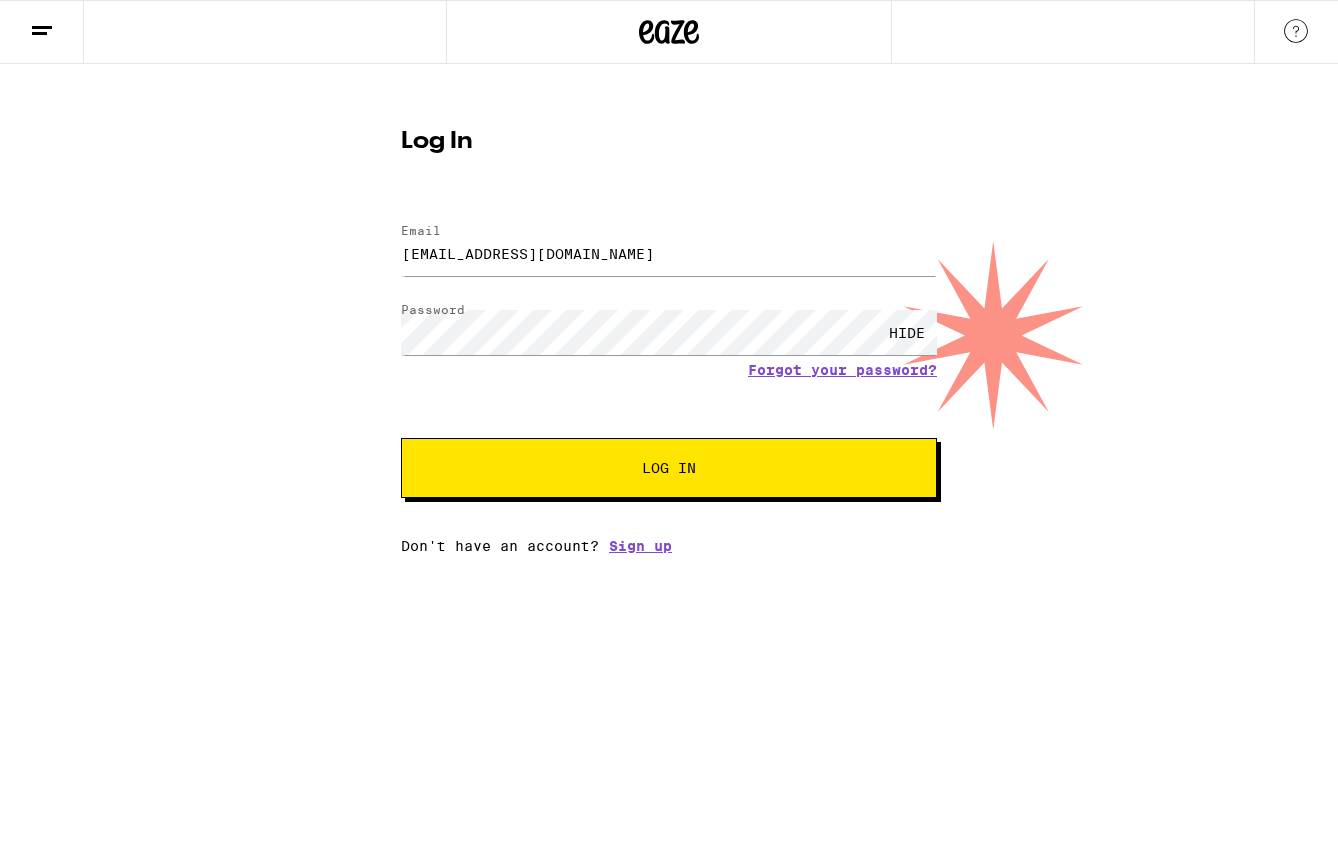 click on "Log In" at bounding box center [669, 468] 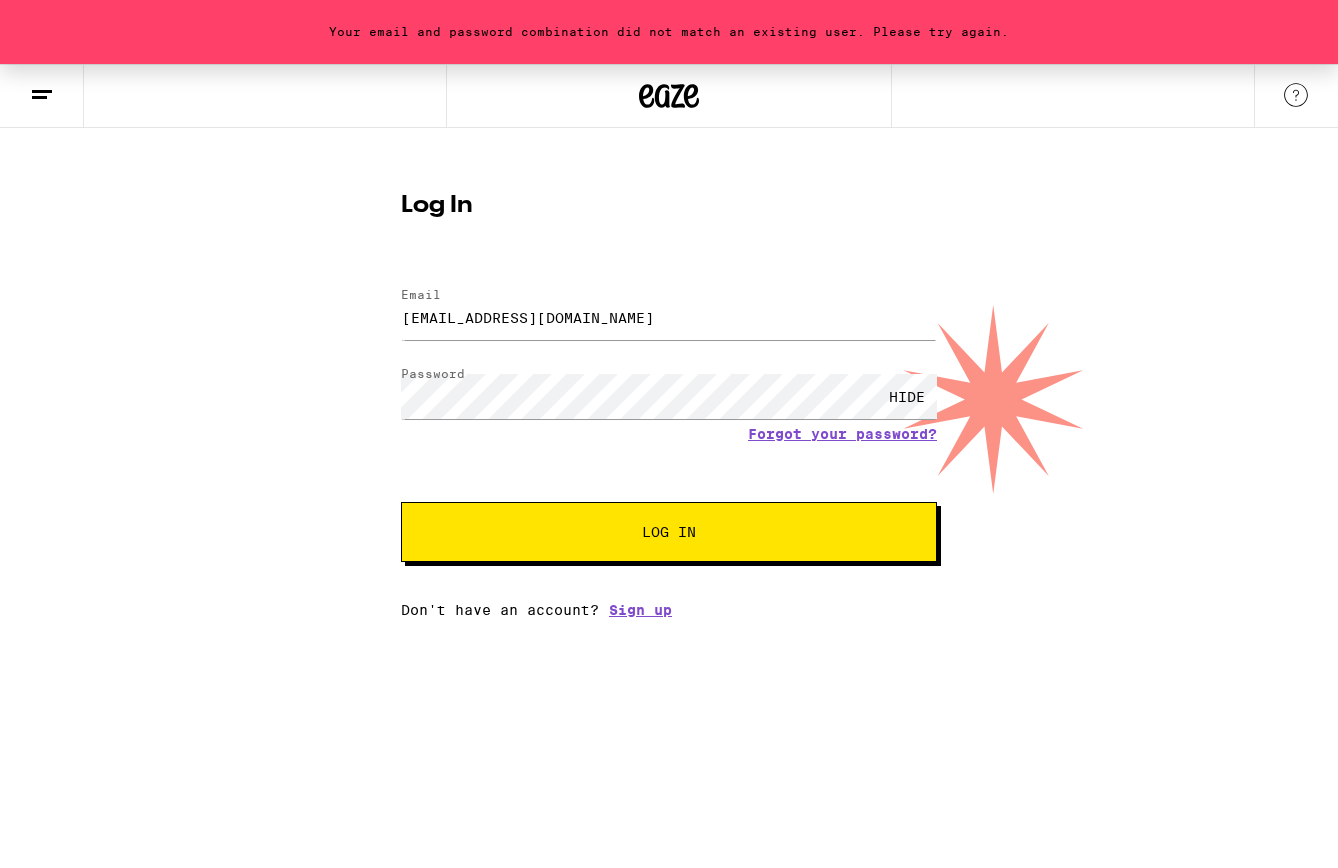 click on "HIDE" at bounding box center [907, 396] 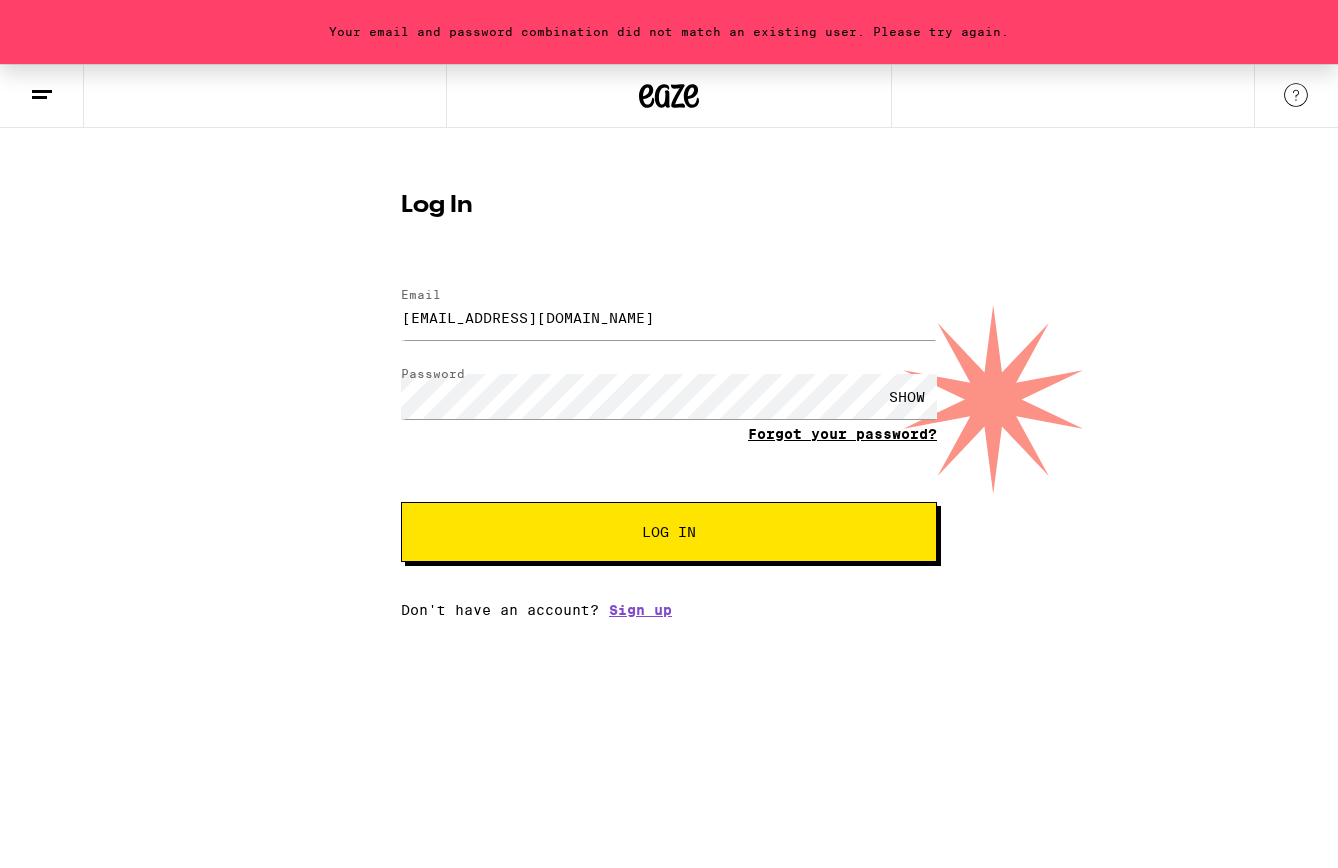 click on "Forgot your password?" at bounding box center (842, 434) 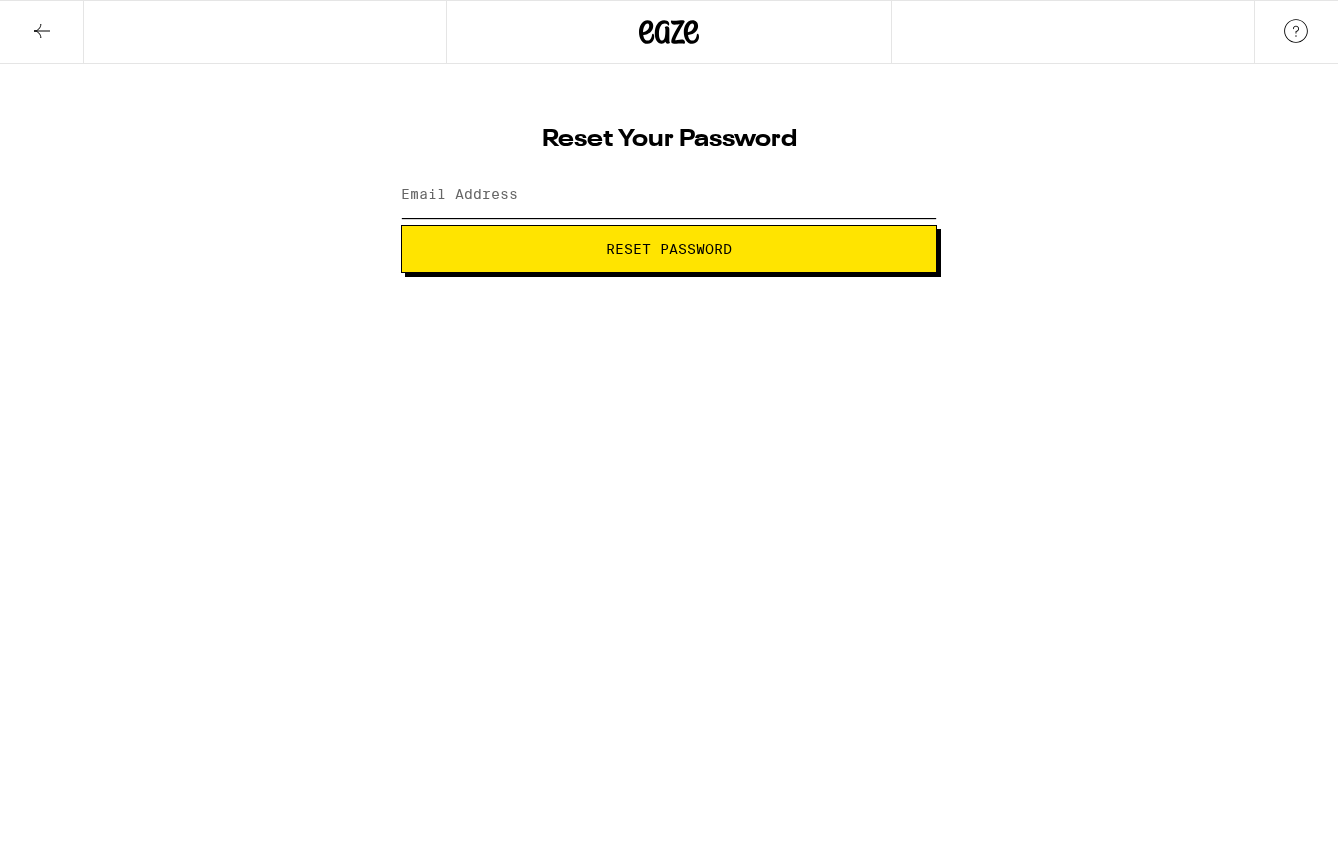 click on "Email Address" at bounding box center (669, 195) 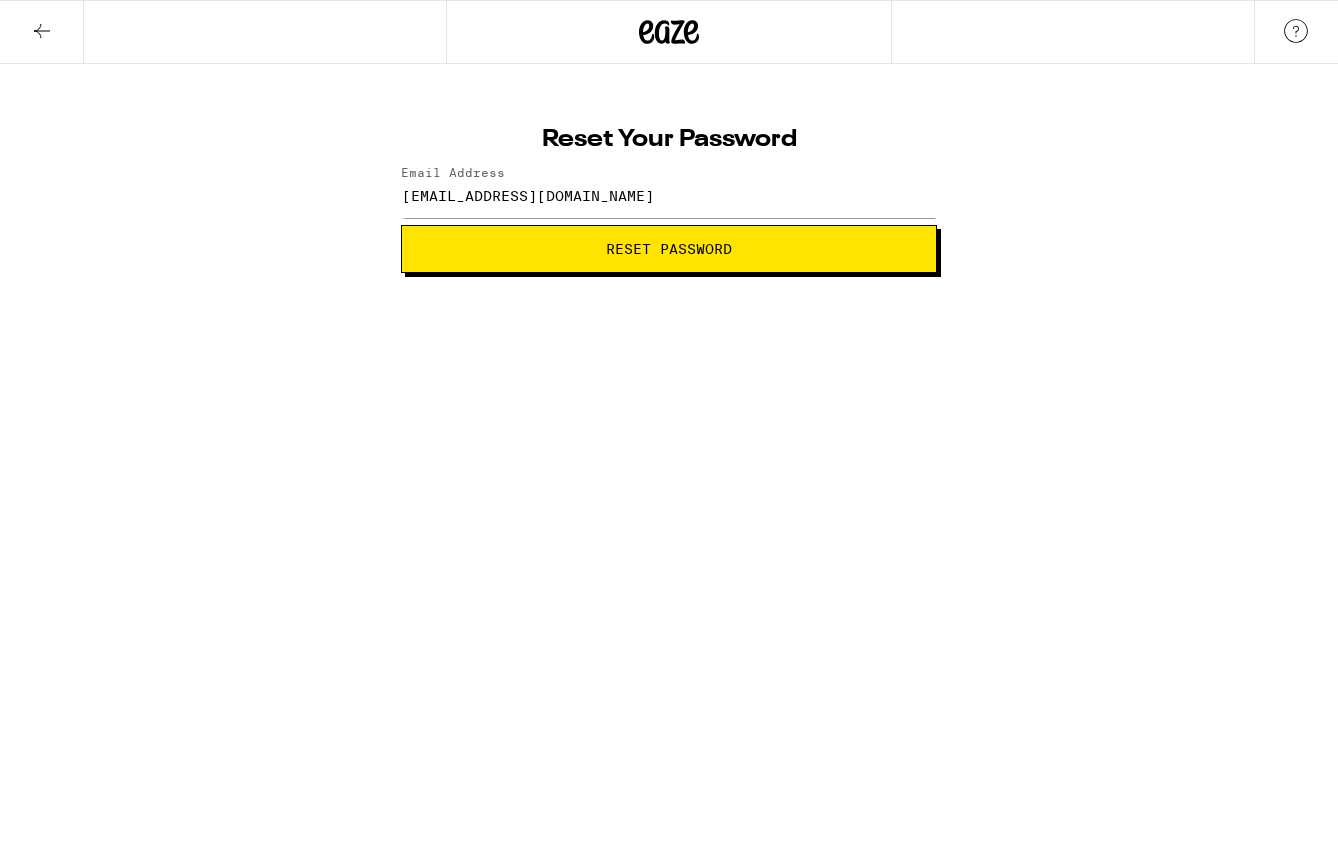 click on "Reset Password" at bounding box center [669, 249] 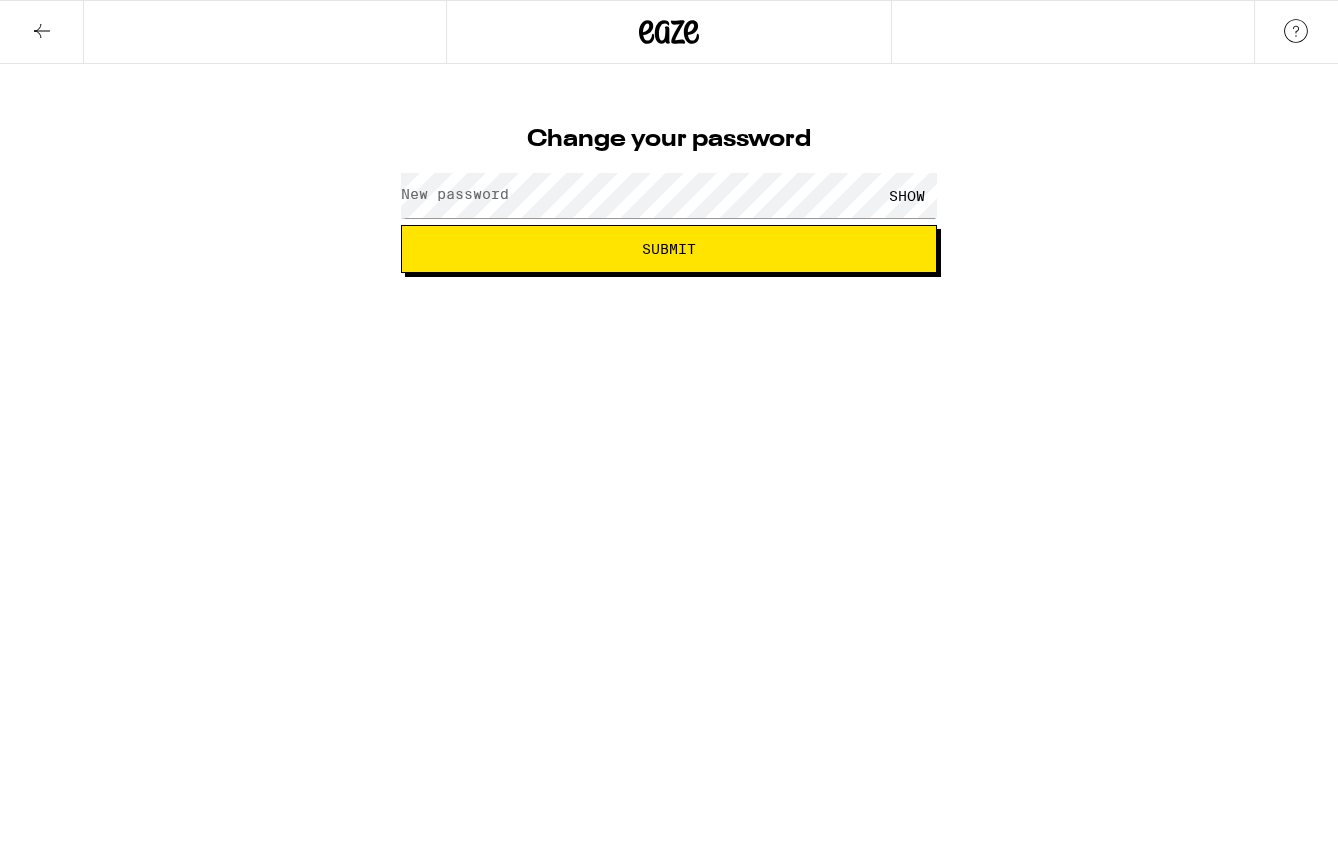 scroll, scrollTop: 0, scrollLeft: 0, axis: both 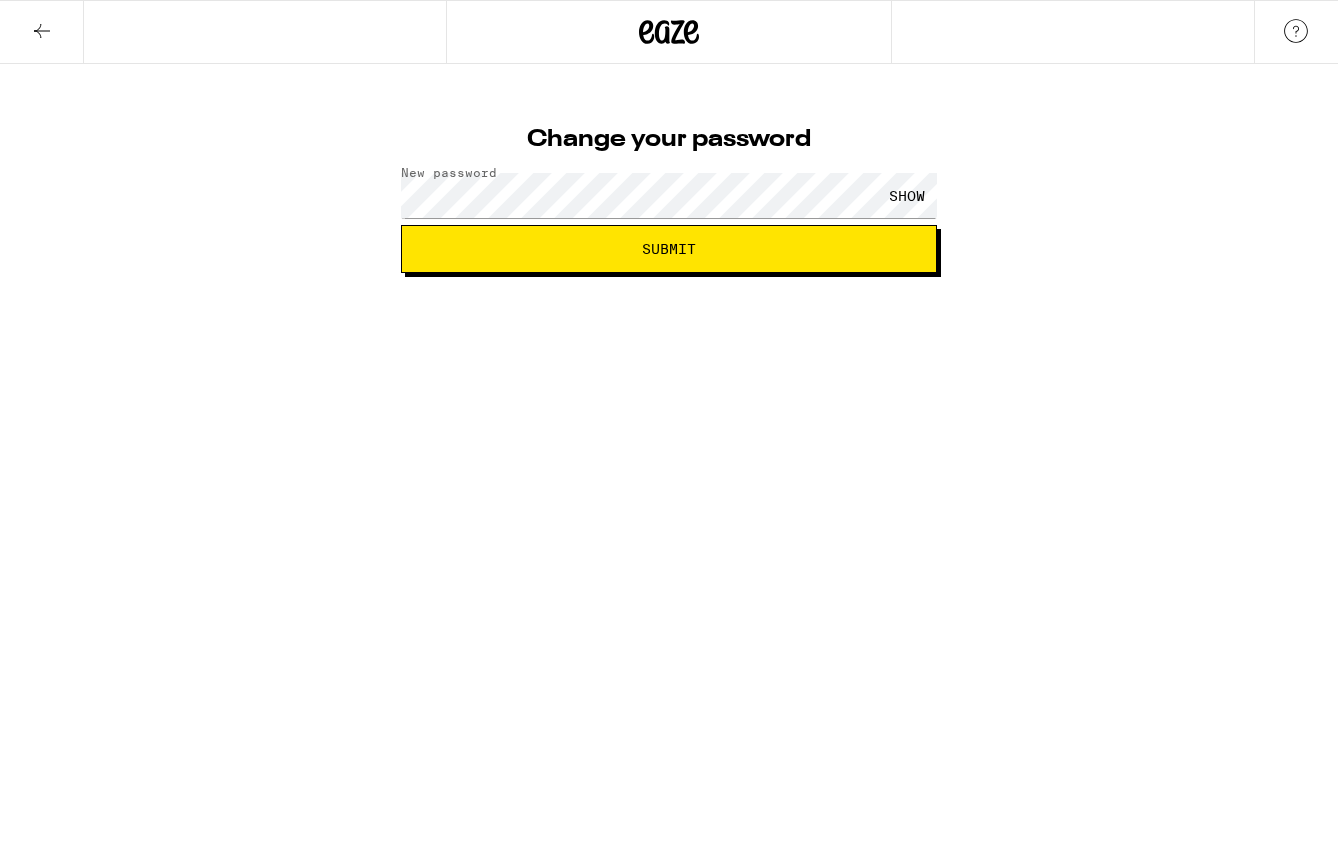 click on "SHOW" at bounding box center (907, 195) 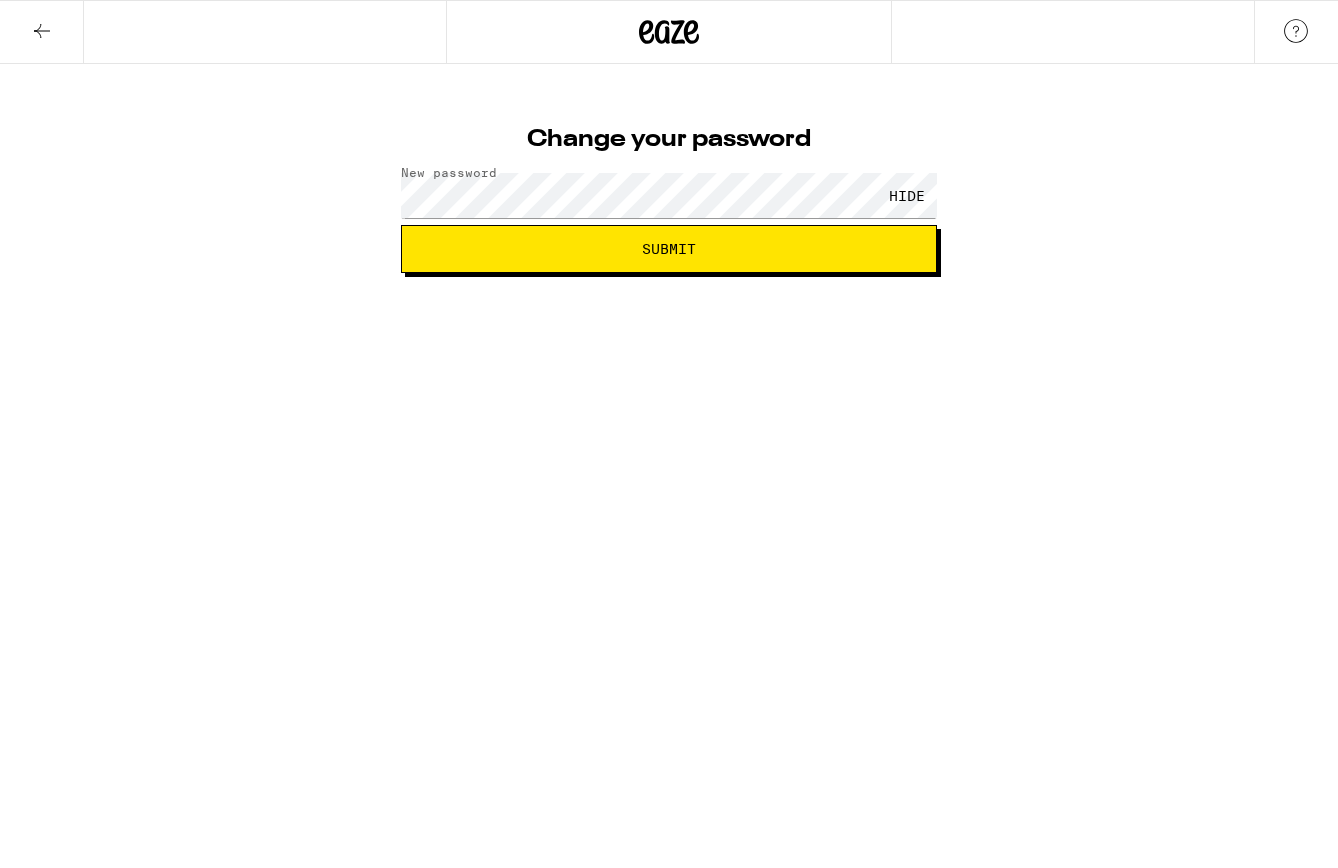 type 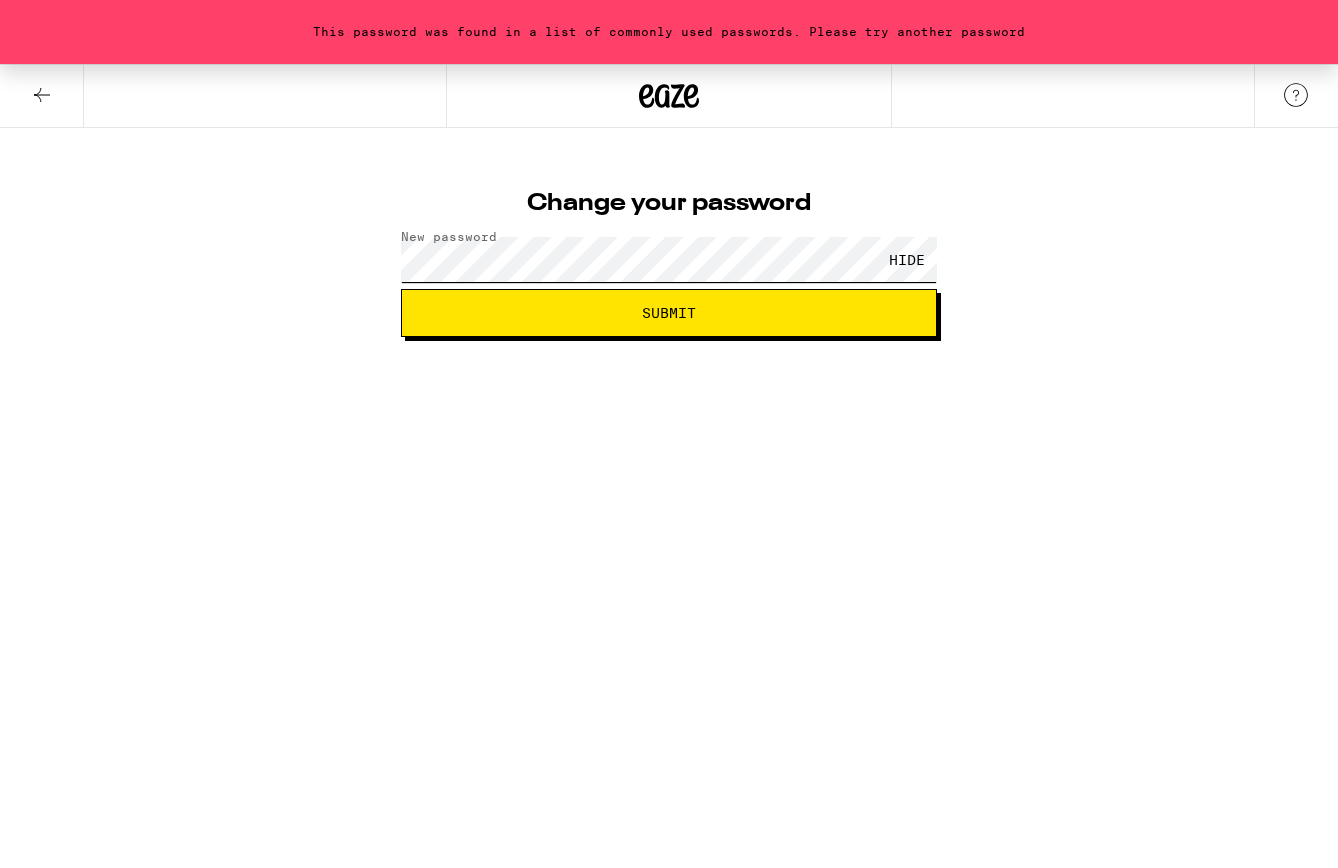 click on "This password was found in a list of commonly used passwords. Please try another password Change your password New password HIDE Submit" at bounding box center (669, 200) 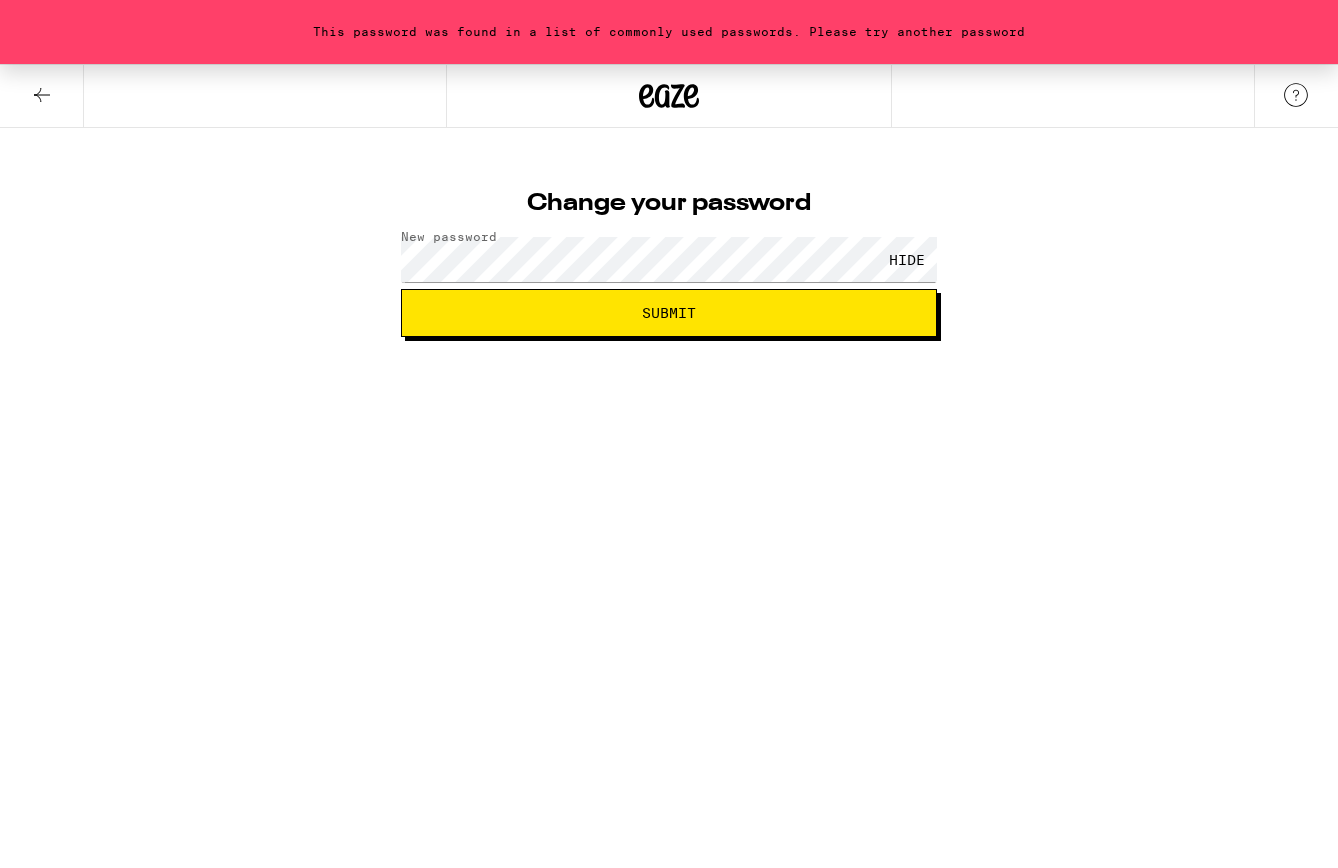 click on "Submit" at bounding box center (669, 313) 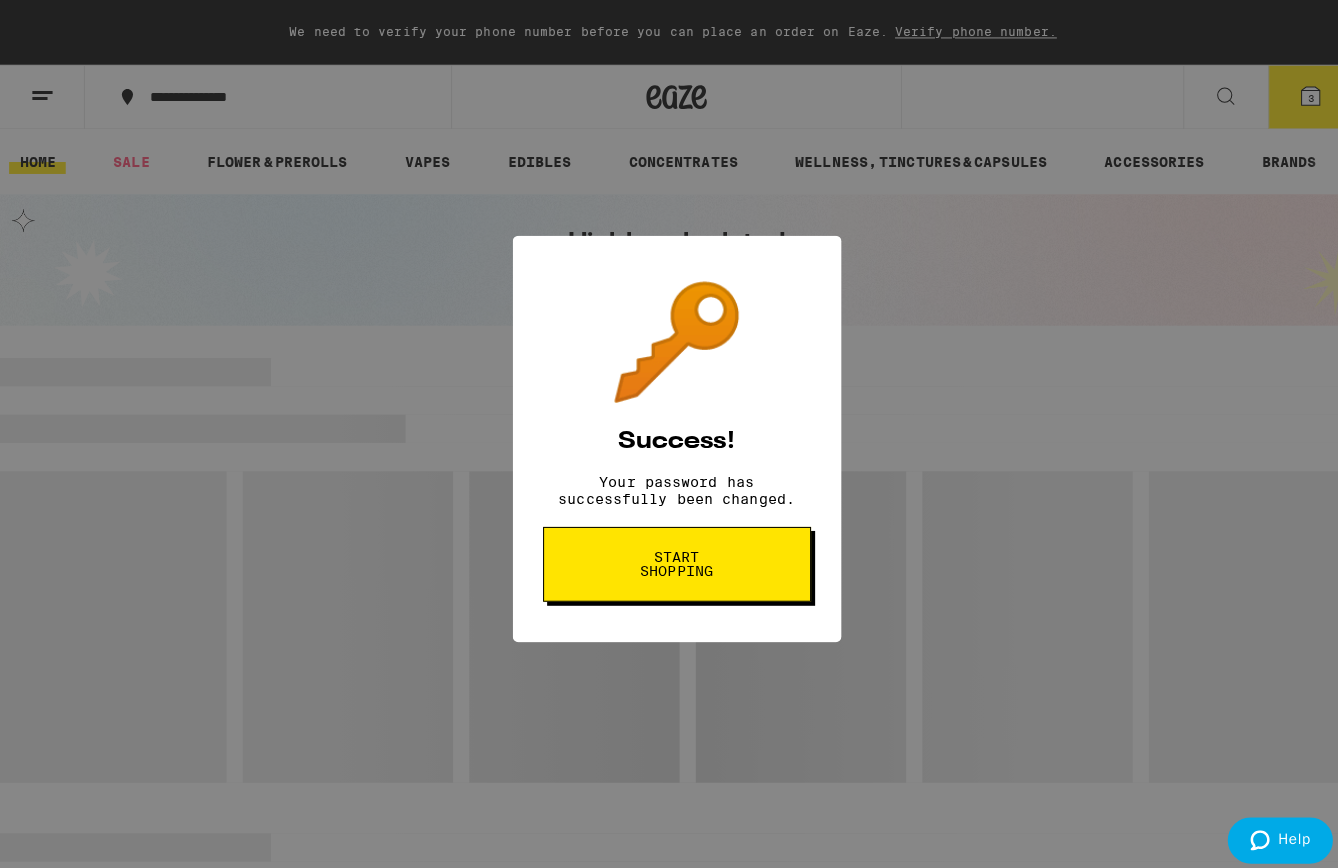 scroll, scrollTop: 0, scrollLeft: 0, axis: both 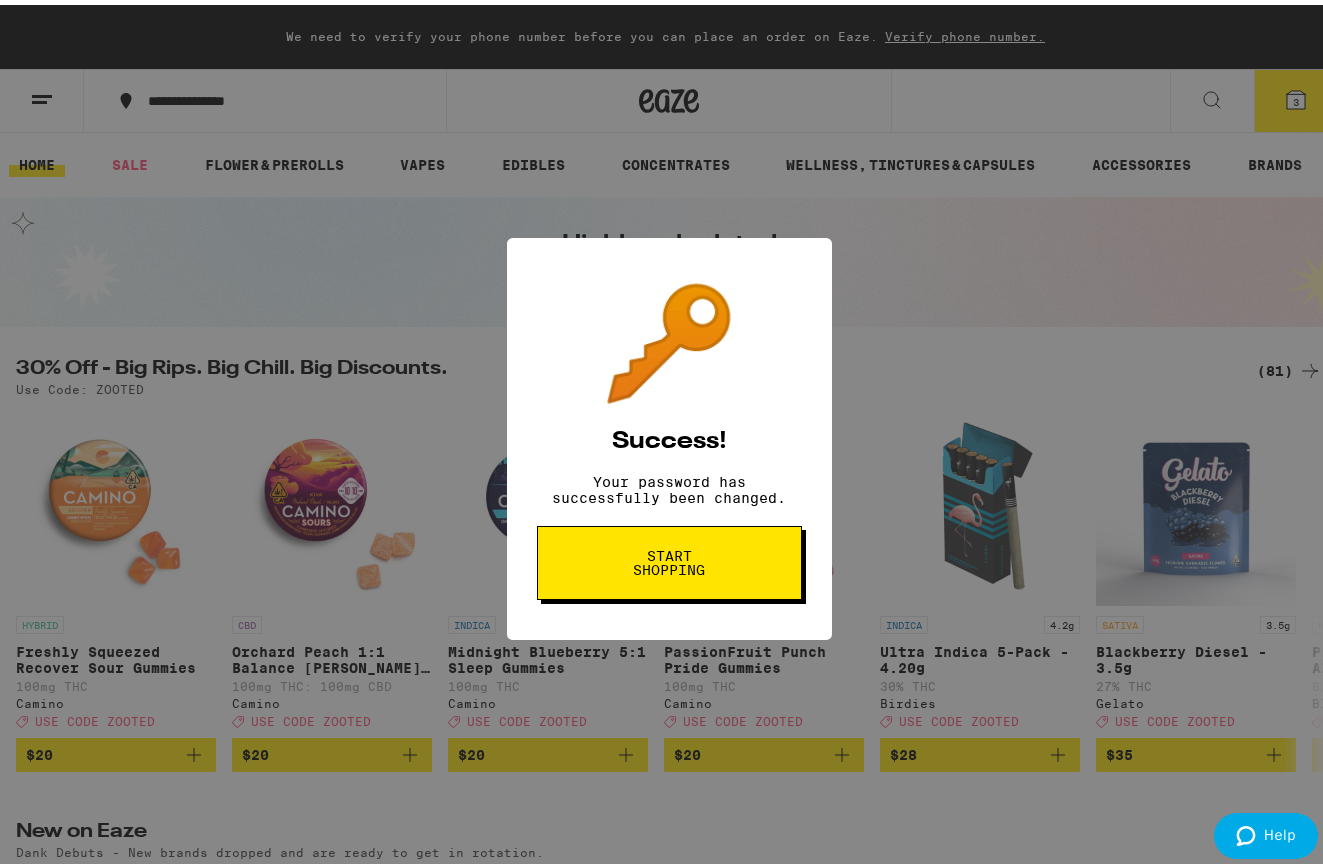 click on "🔑 Success! Your password has successfully been changed. Start shopping" at bounding box center [669, 434] 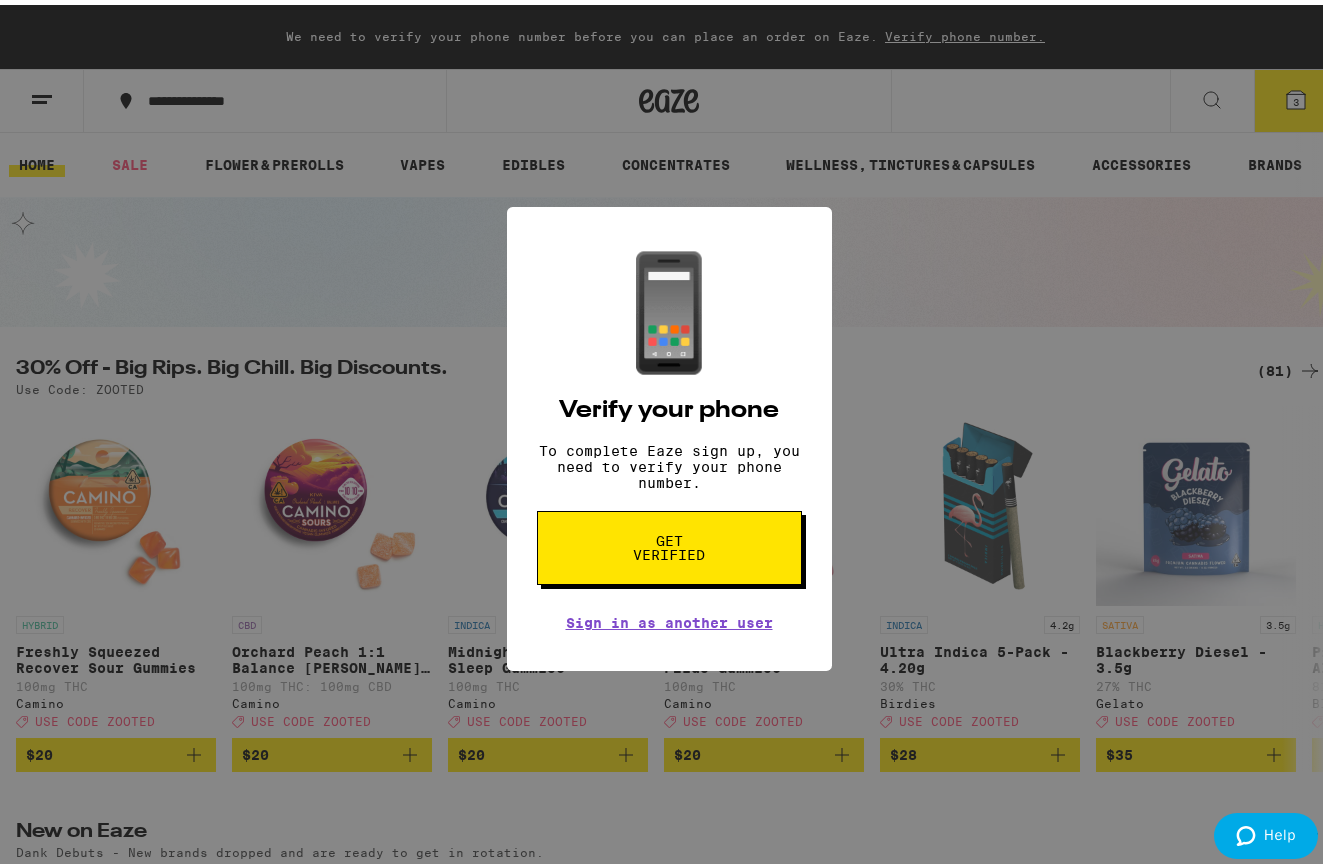 click on "Get verified" at bounding box center [669, 543] 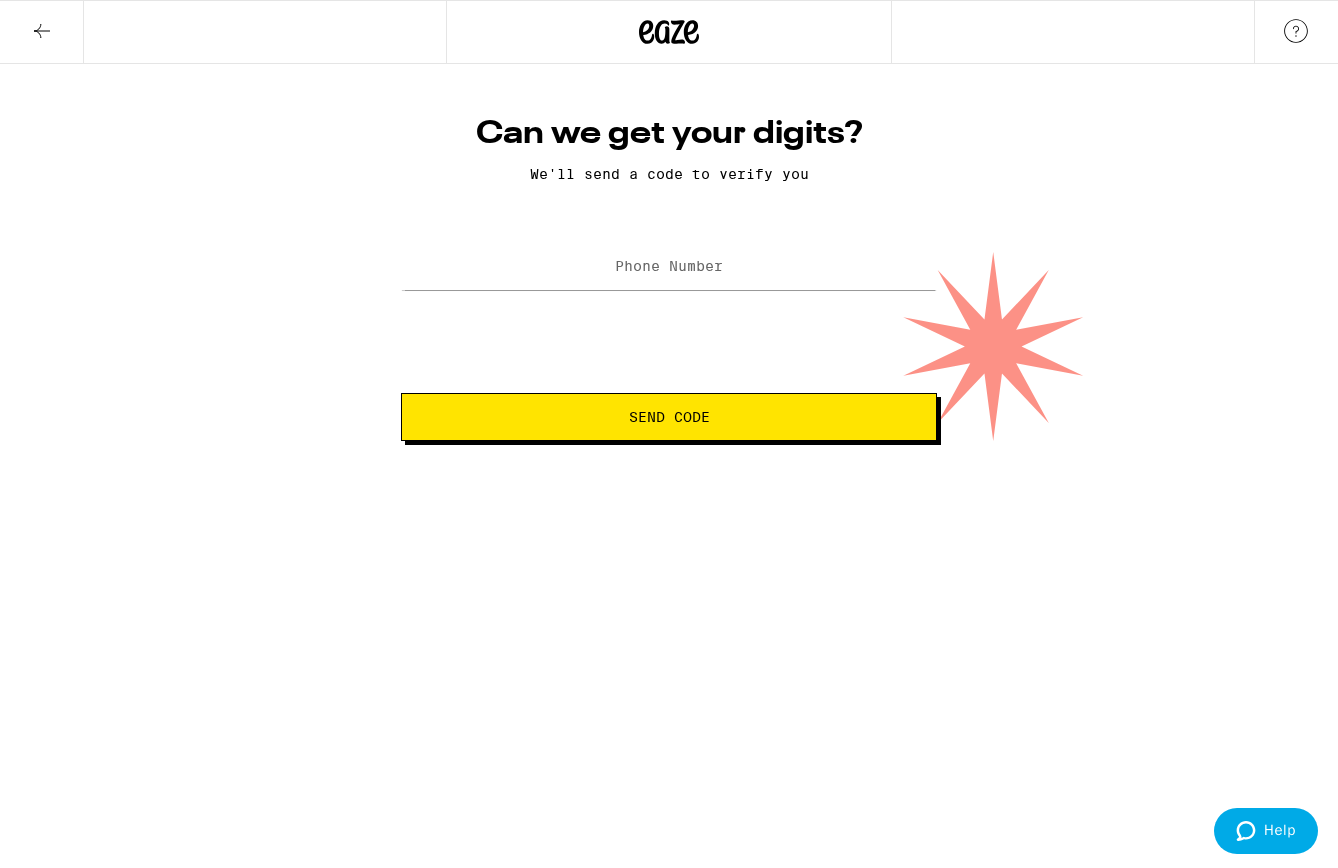 click on "Phone Number" at bounding box center (669, 266) 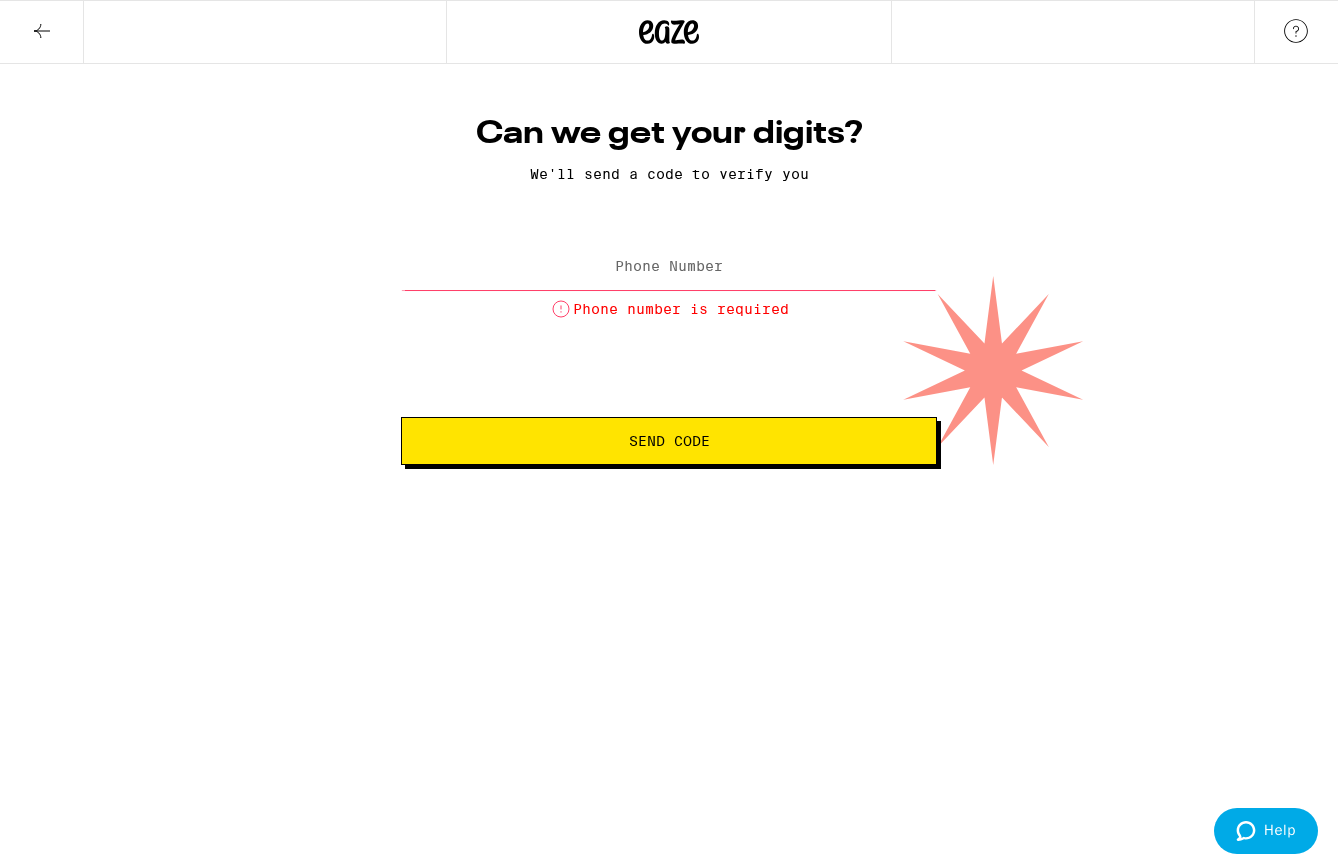 click on "Phone Number" at bounding box center [669, 266] 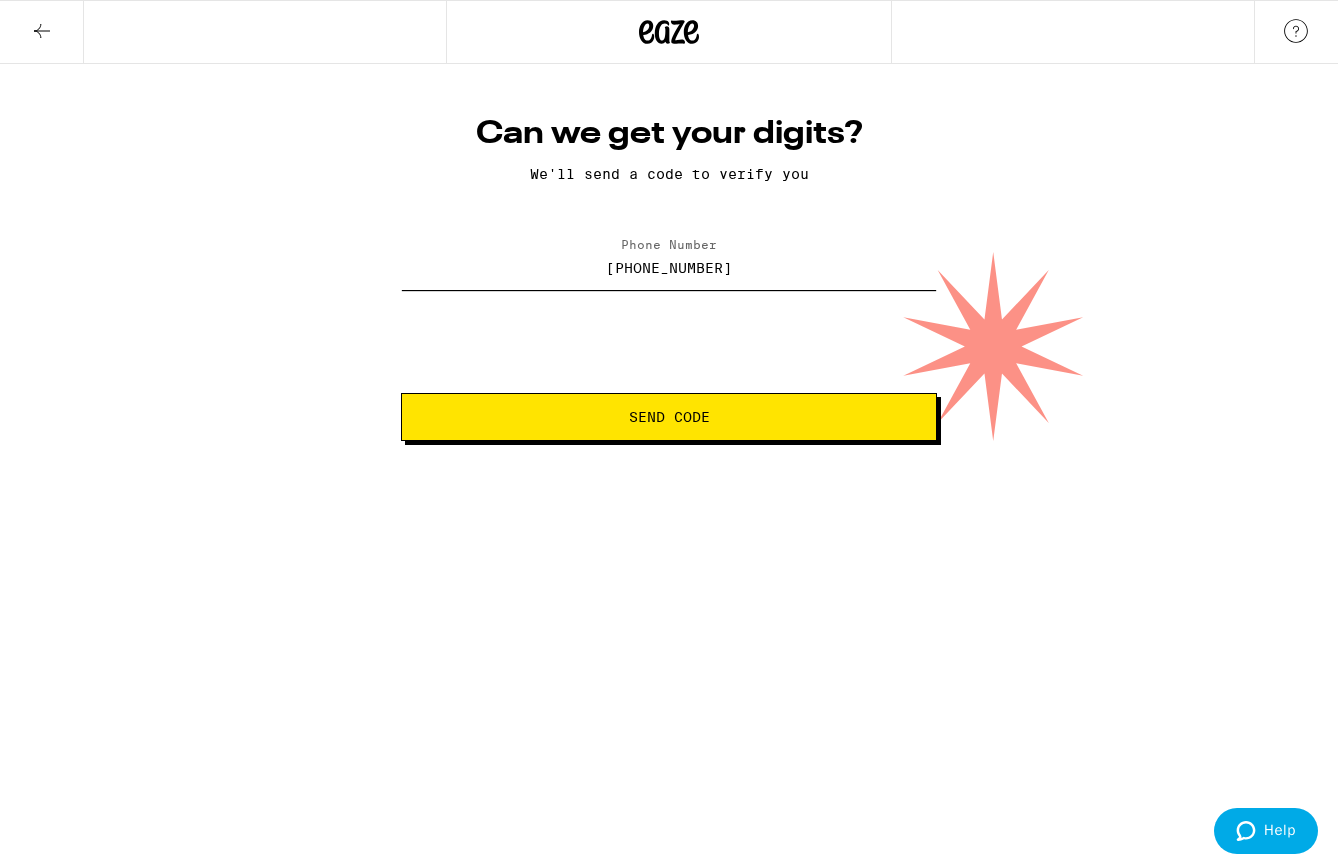 type on "(714) 512-7076" 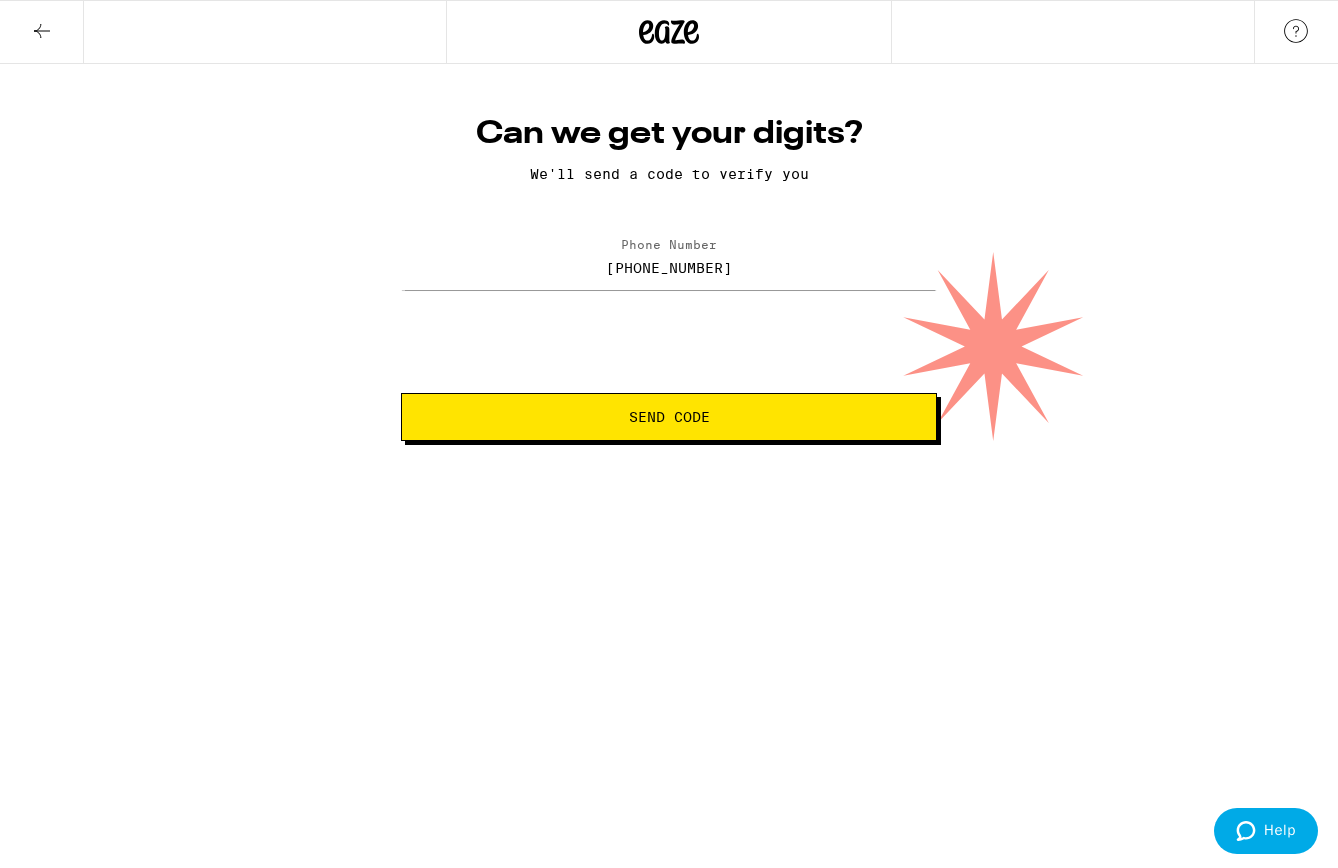 type 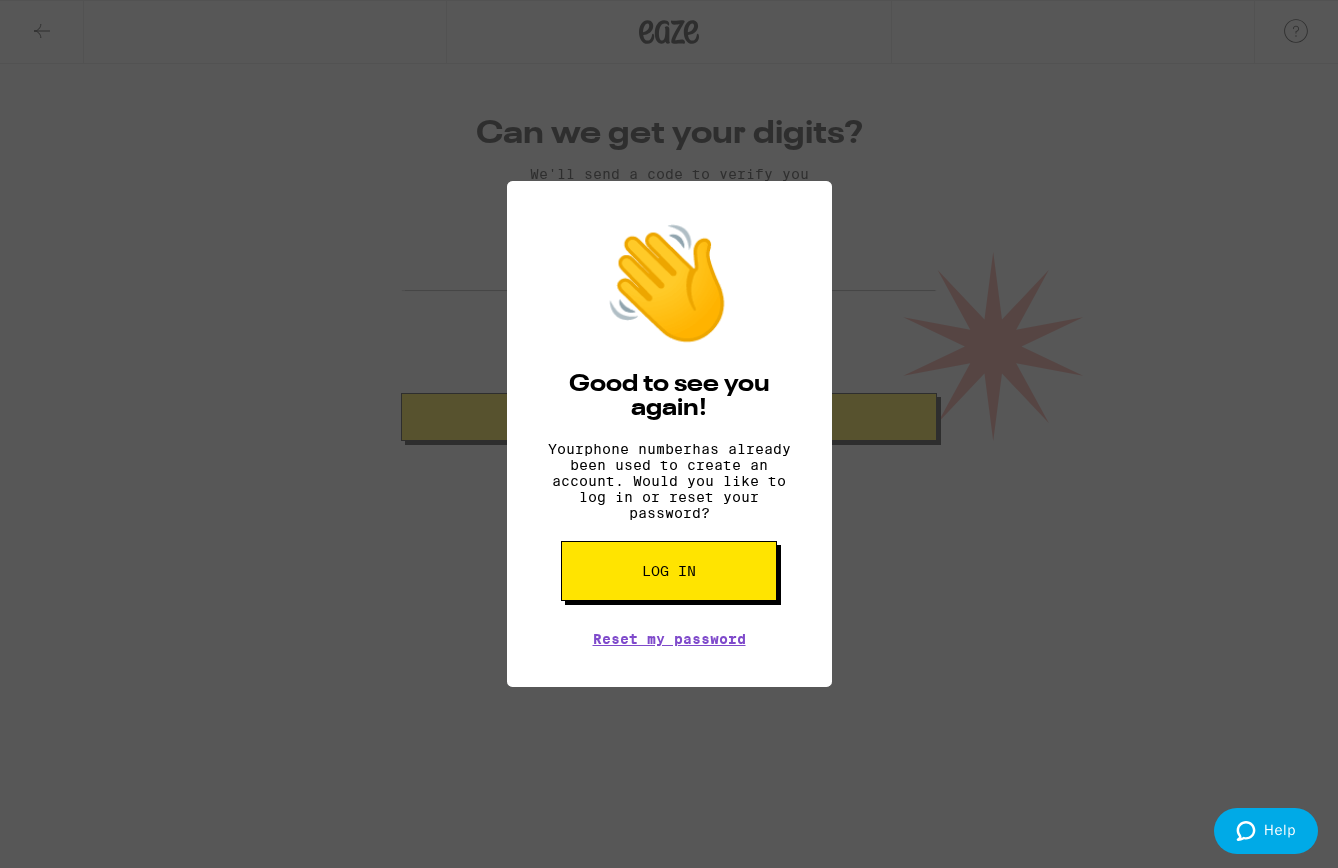 click on "Log in" at bounding box center (669, 571) 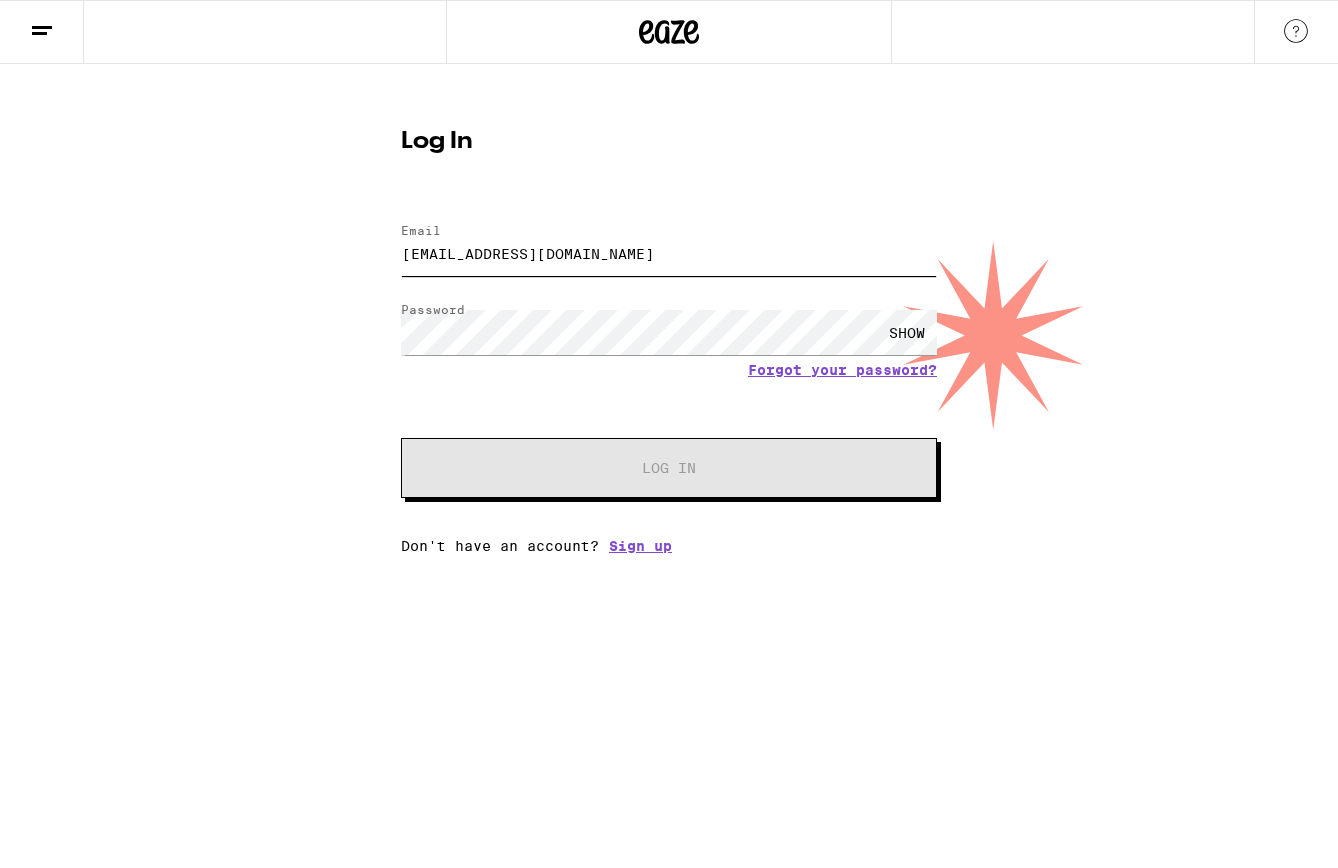 drag, startPoint x: 621, startPoint y: 248, endPoint x: 33, endPoint y: 270, distance: 588.41144 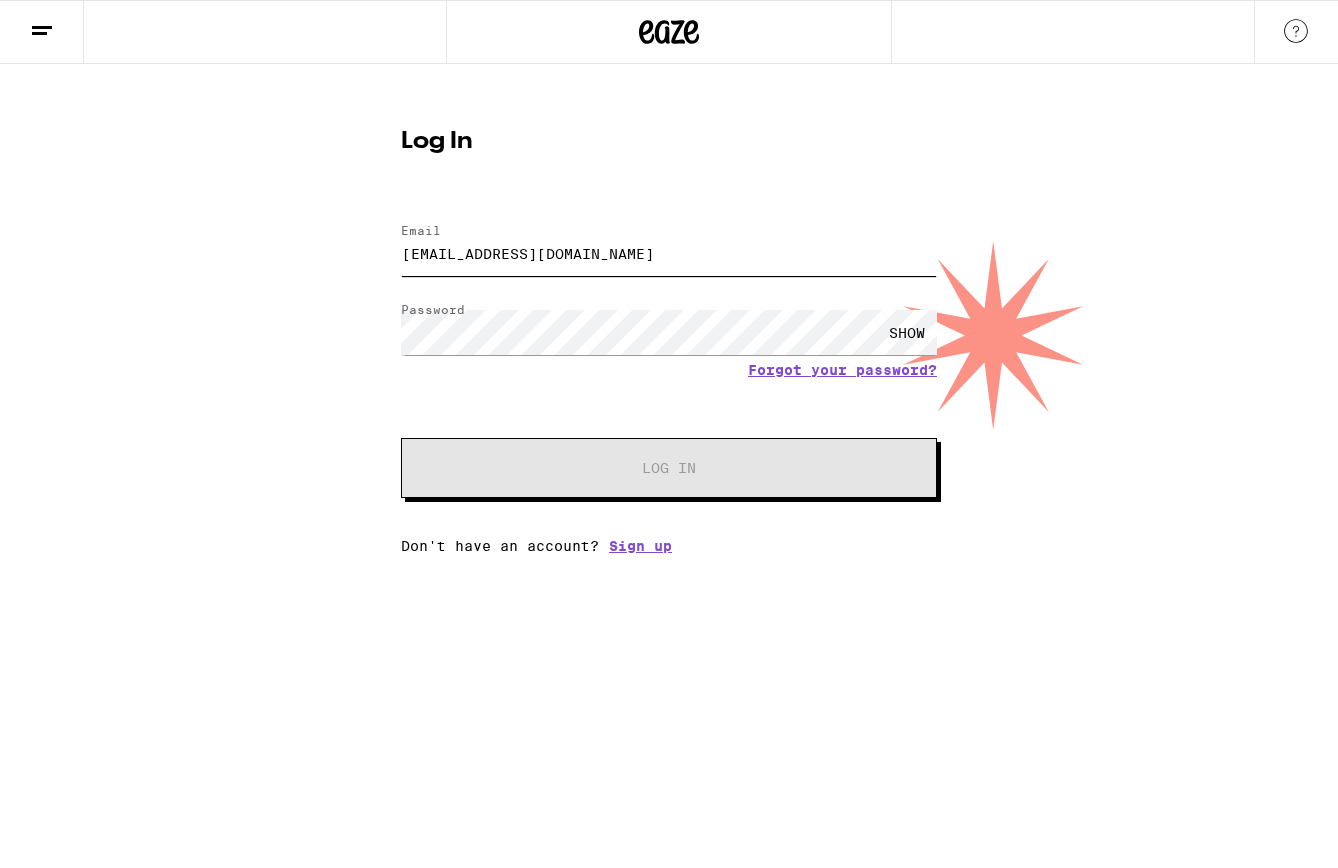 type on "[EMAIL_ADDRESS][DOMAIN_NAME]" 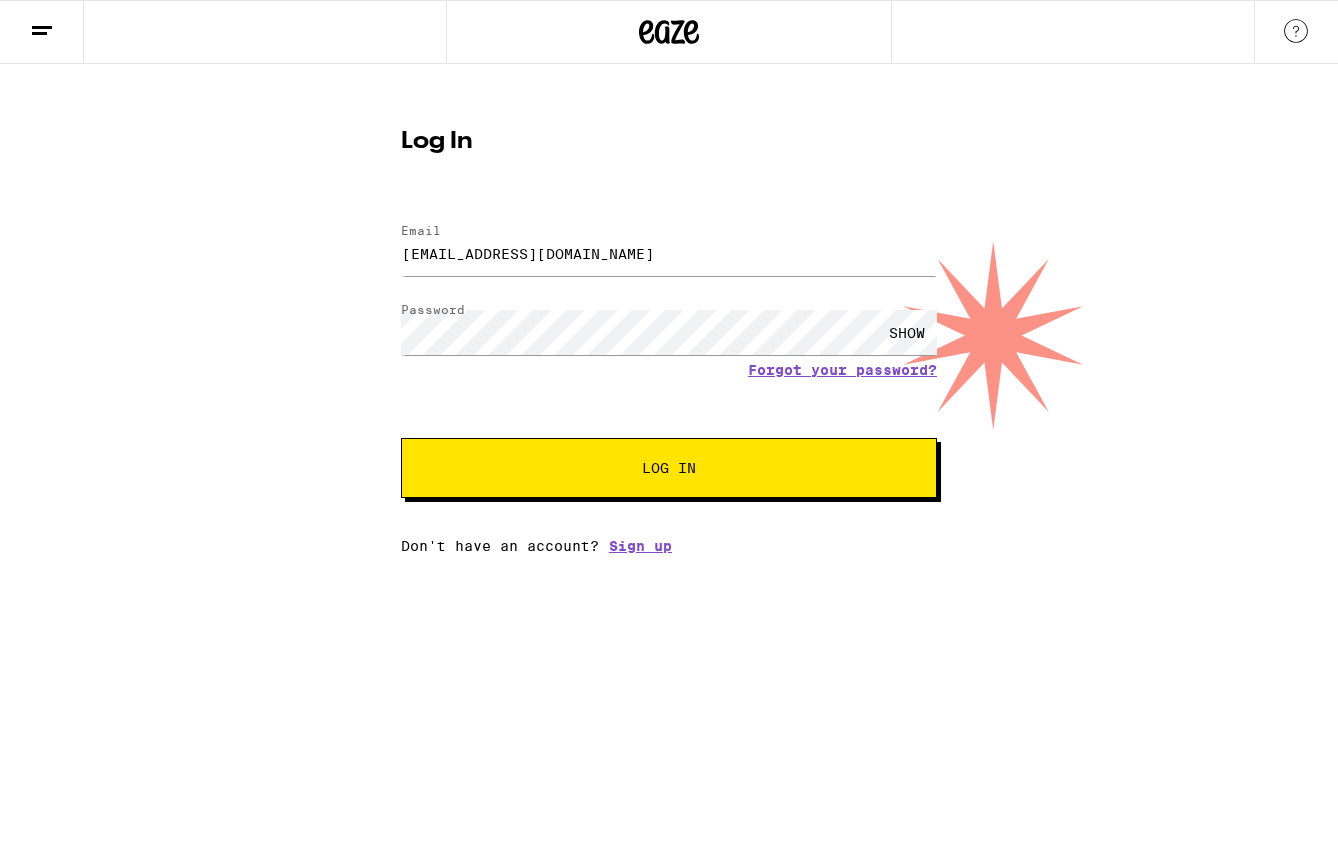 type 